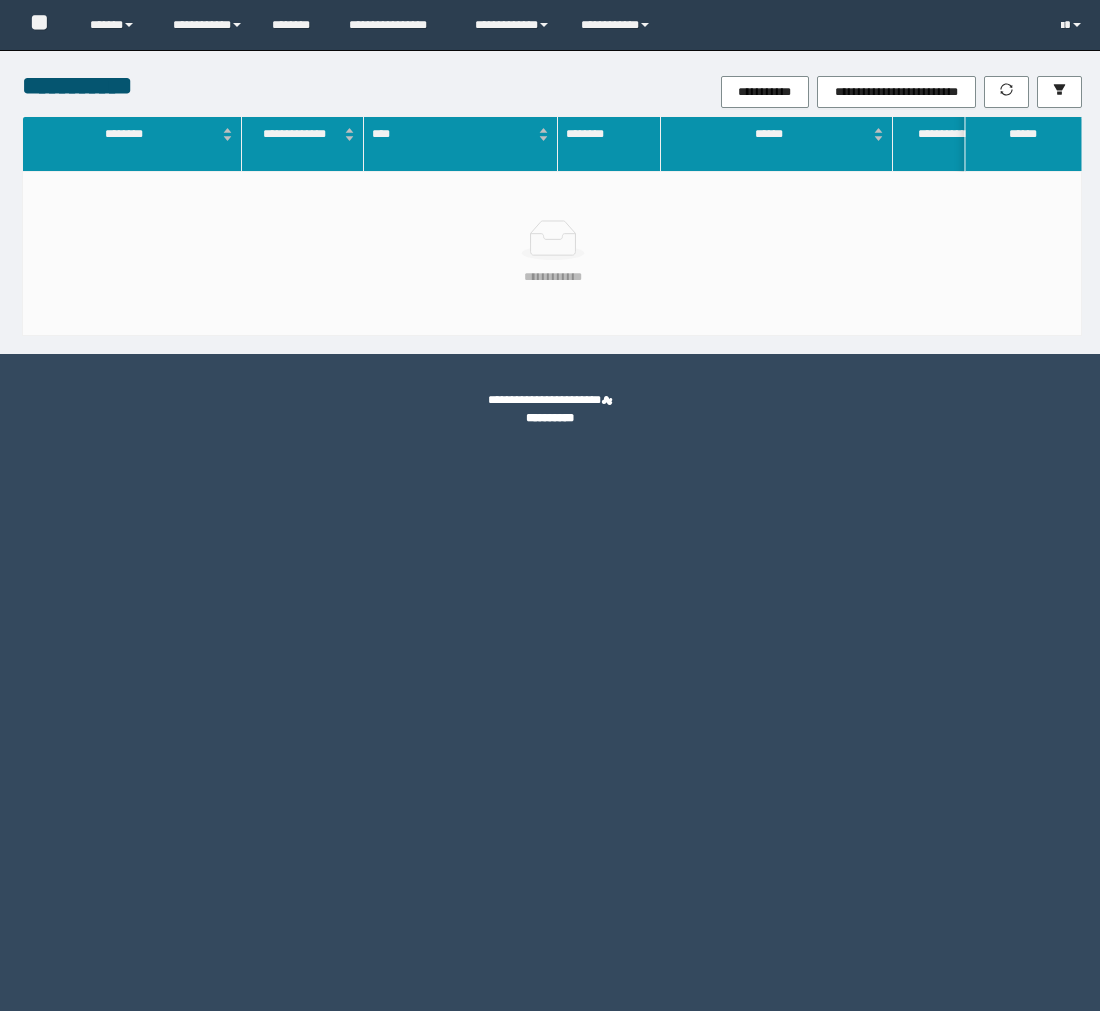 scroll, scrollTop: 0, scrollLeft: 0, axis: both 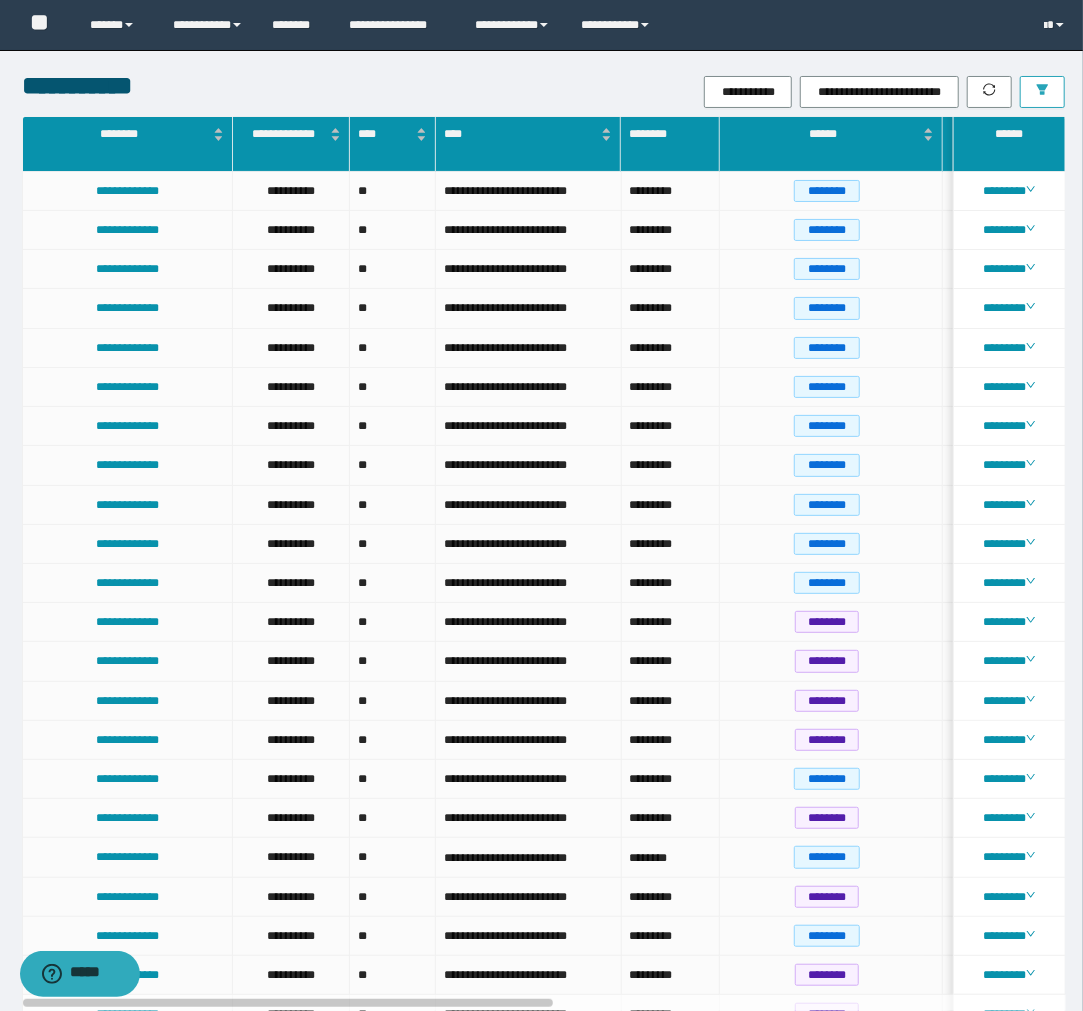 click at bounding box center (1042, 92) 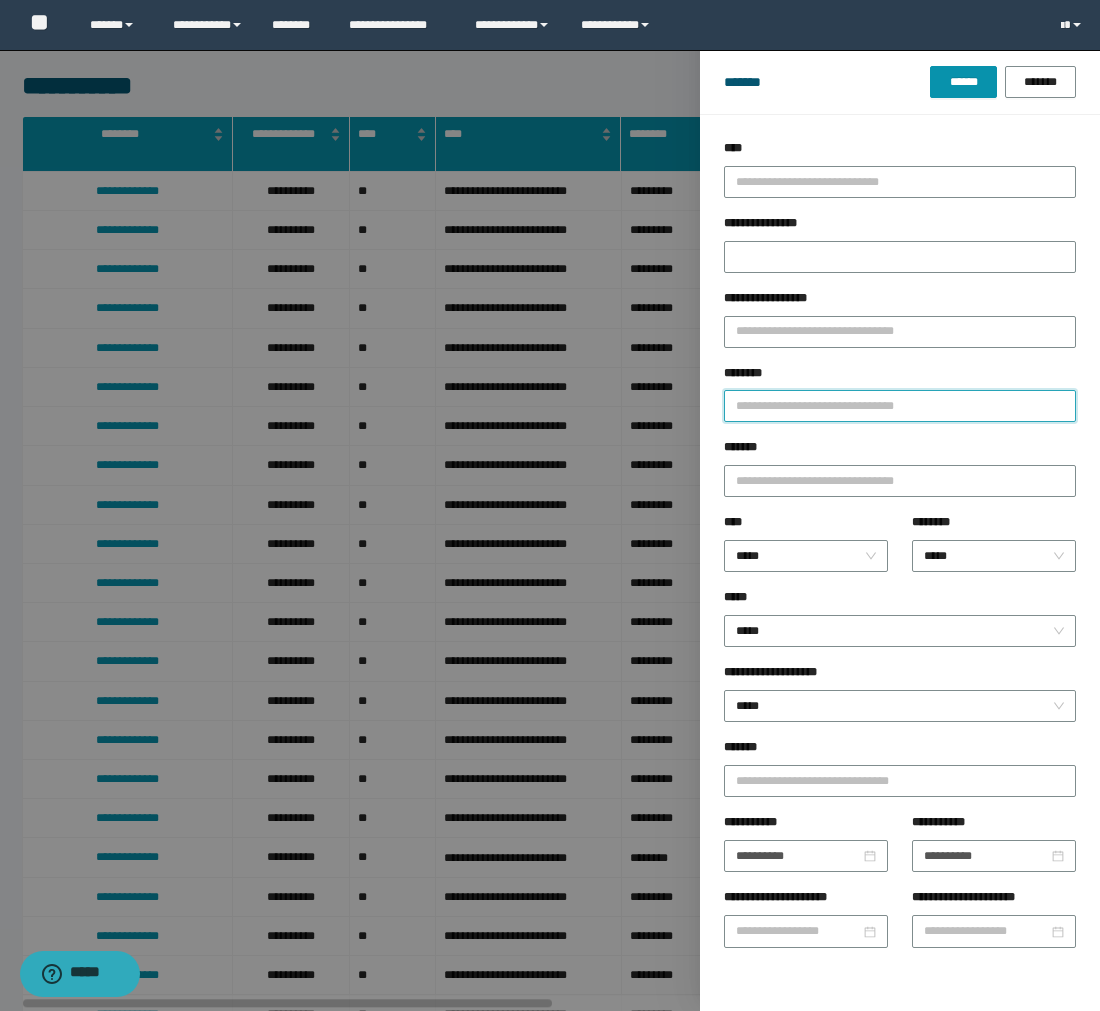 click on "********" at bounding box center (900, 406) 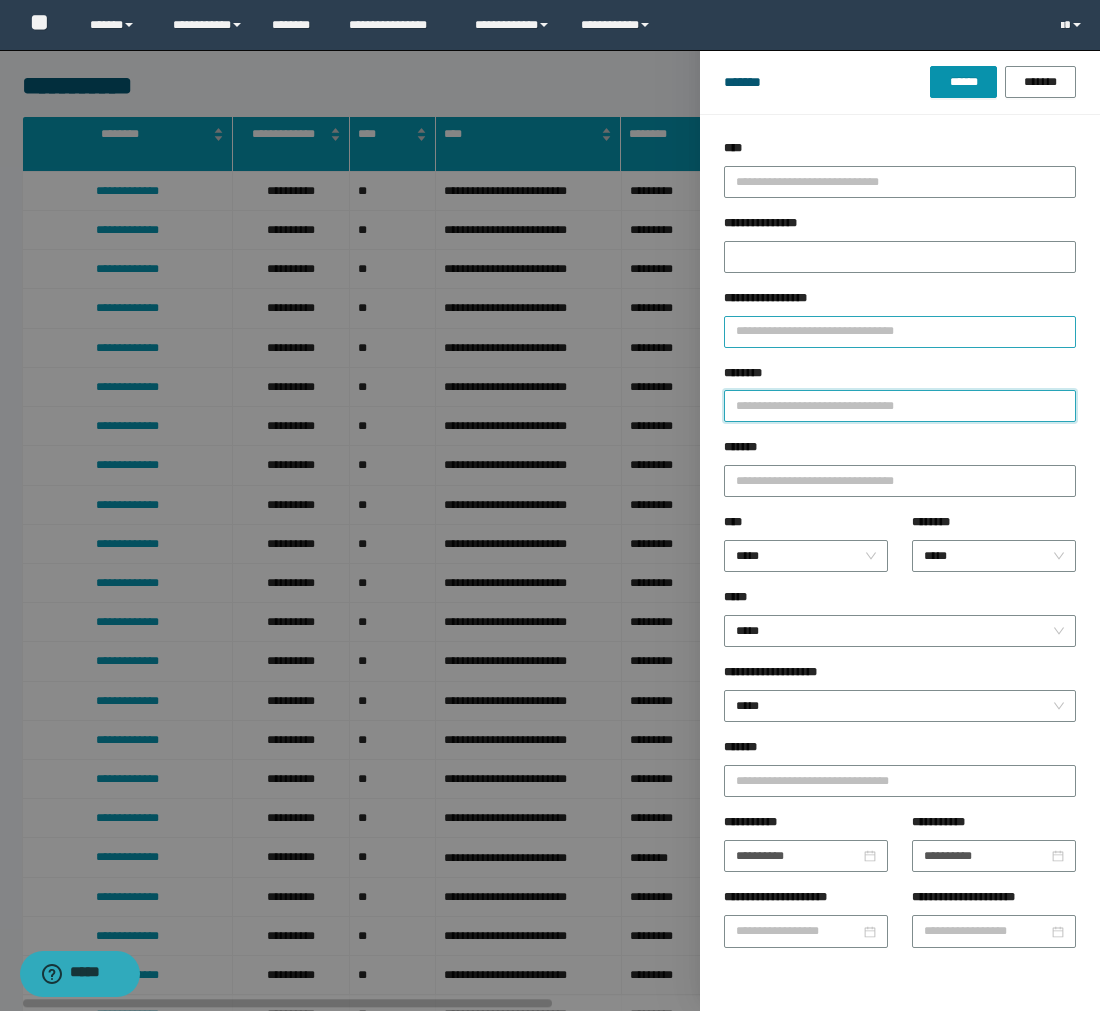 paste on "**********" 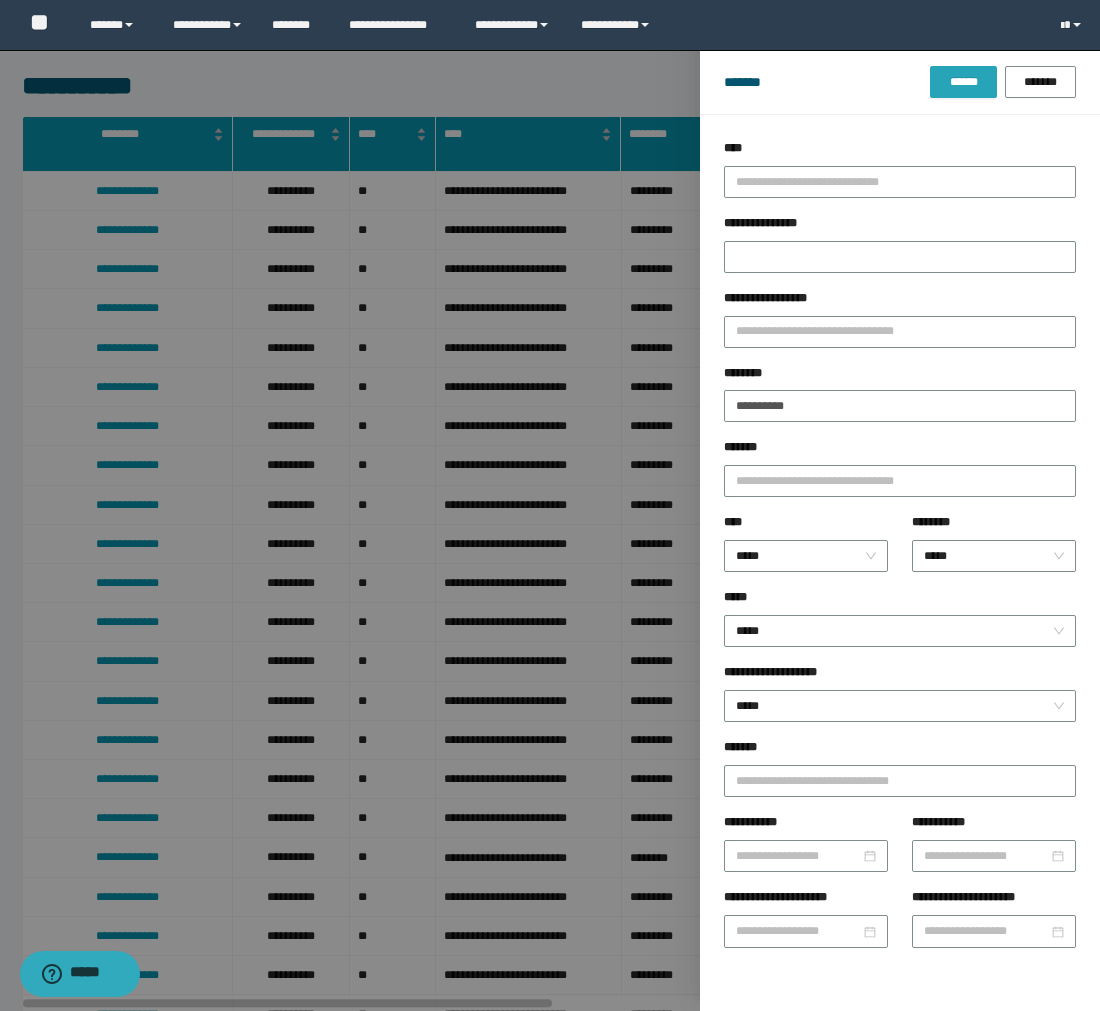 click on "******" at bounding box center (963, 82) 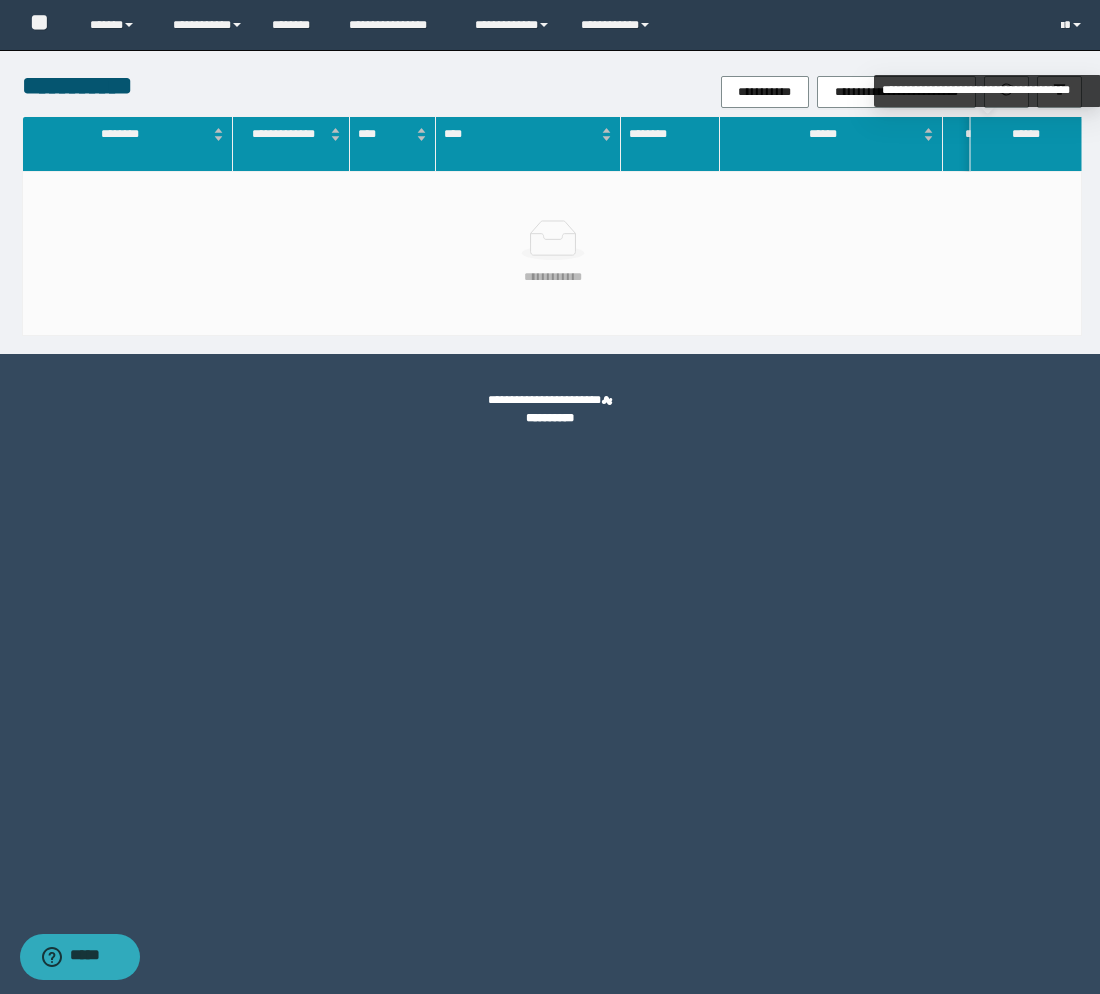 click on "**********" at bounding box center [987, 91] 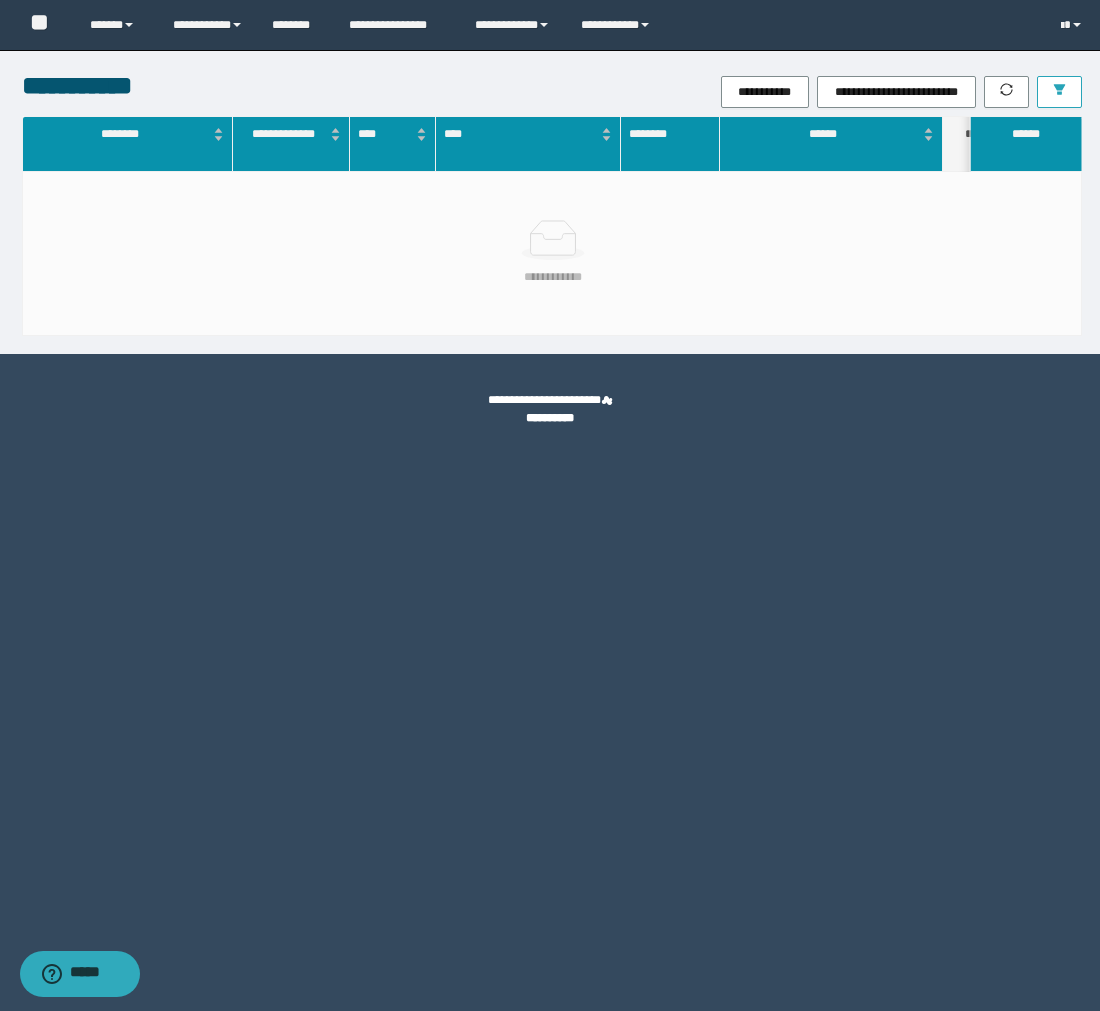 click at bounding box center (1059, 92) 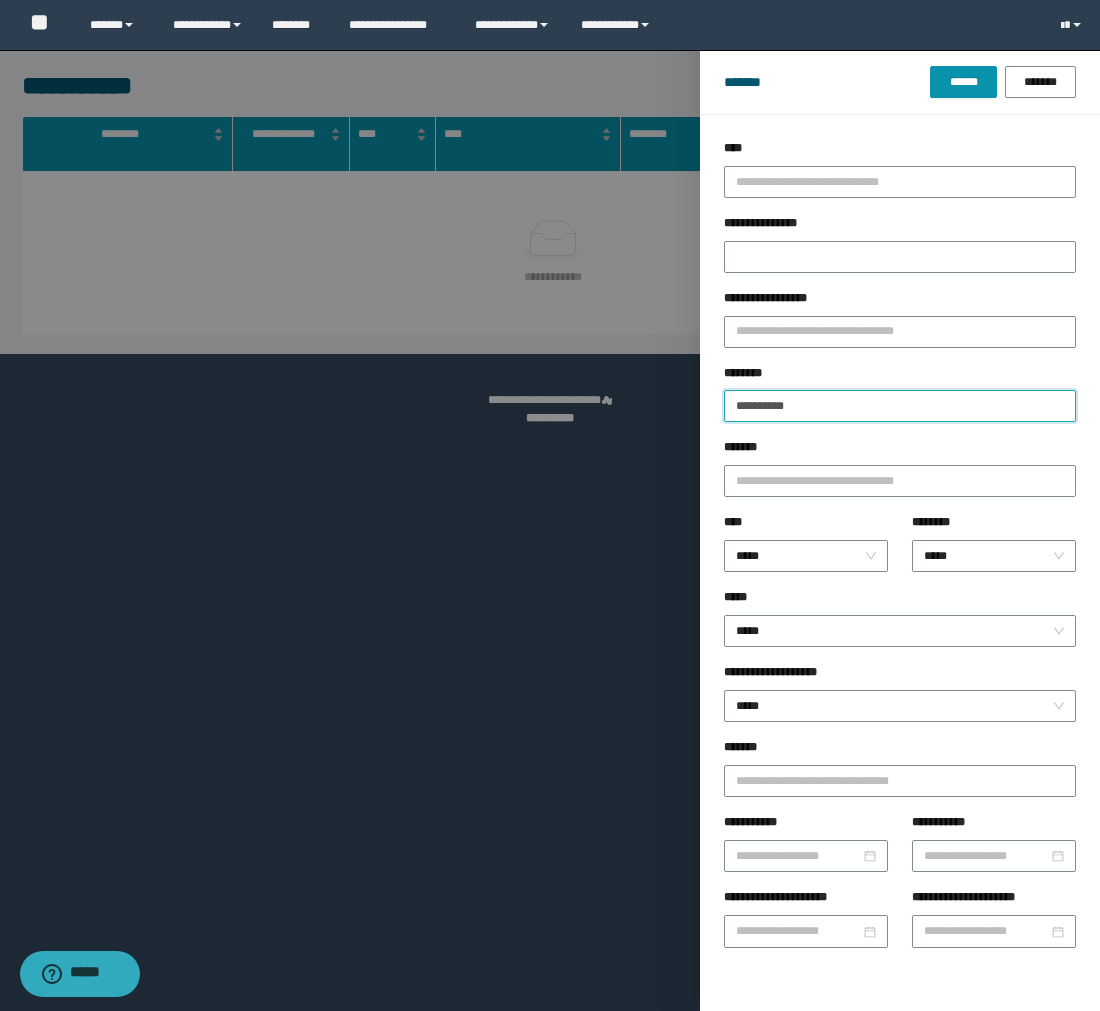 drag, startPoint x: 792, startPoint y: 398, endPoint x: 636, endPoint y: 387, distance: 156.38734 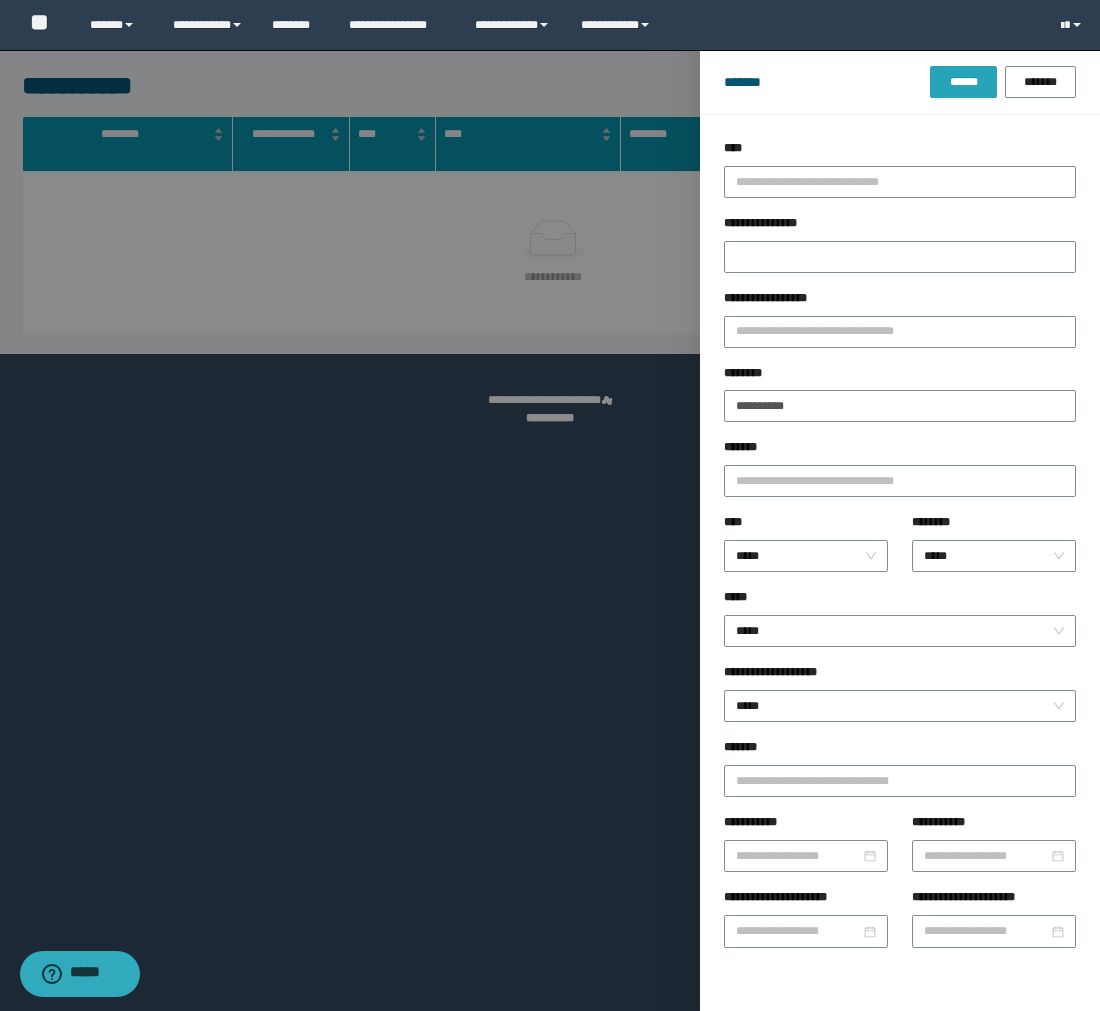 click on "******" at bounding box center (963, 82) 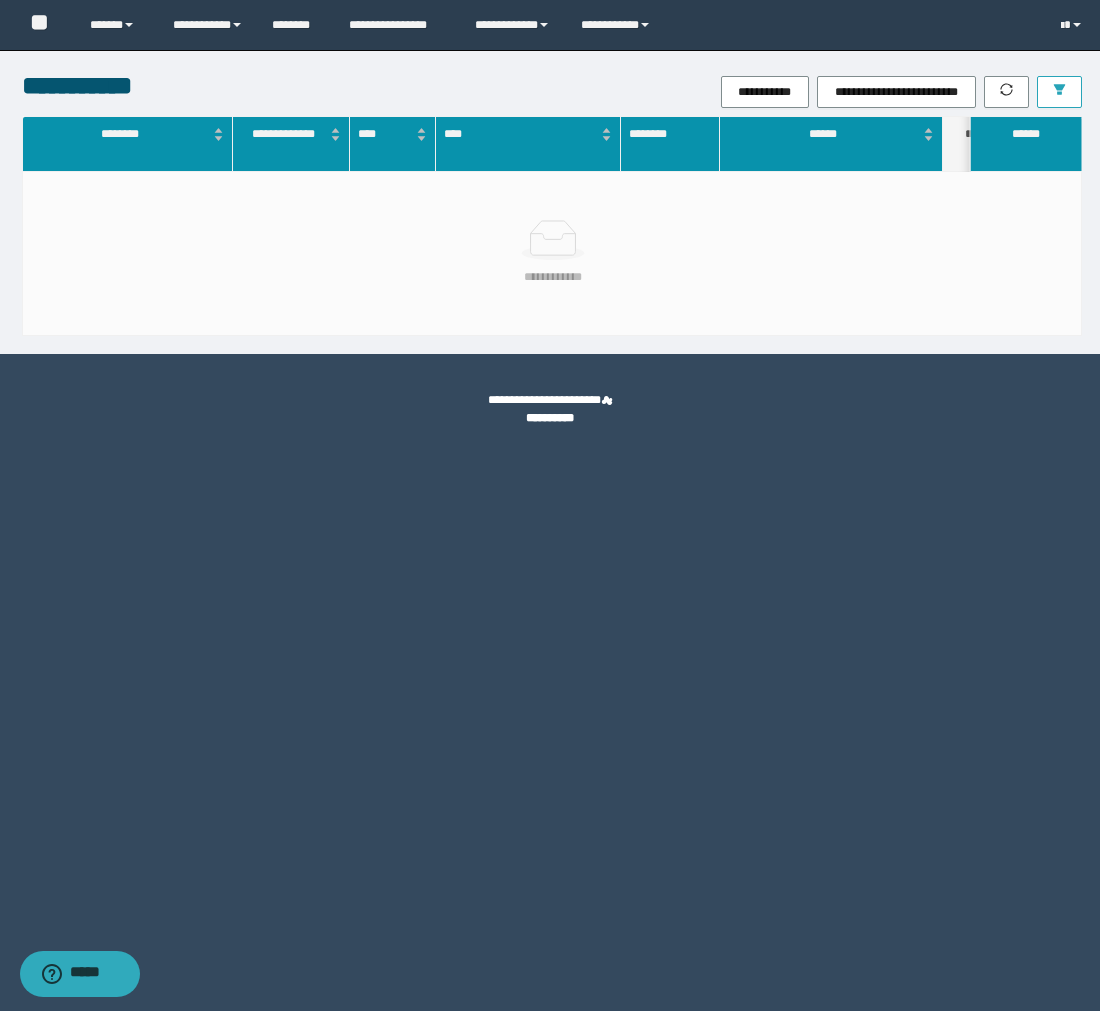 scroll, scrollTop: 0, scrollLeft: 17, axis: horizontal 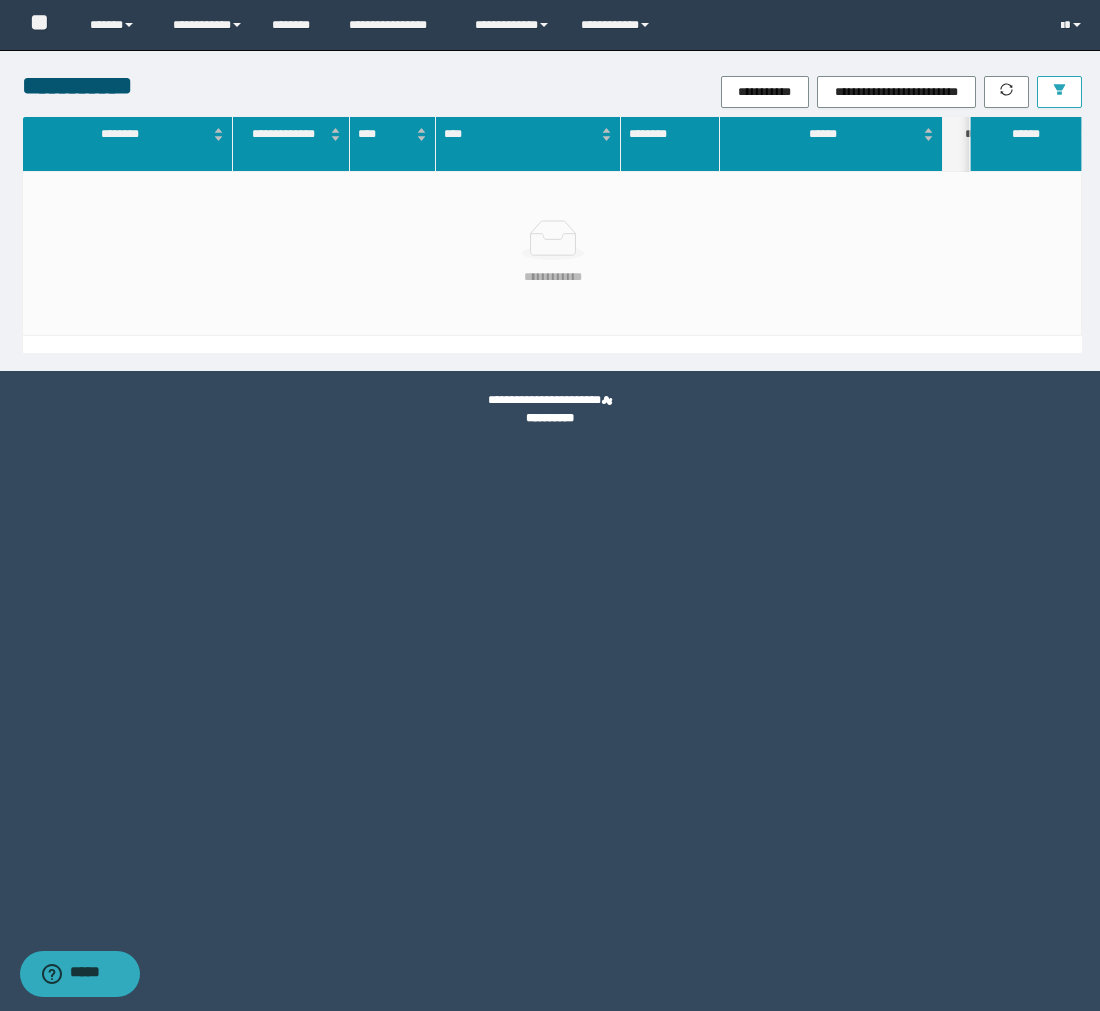 click 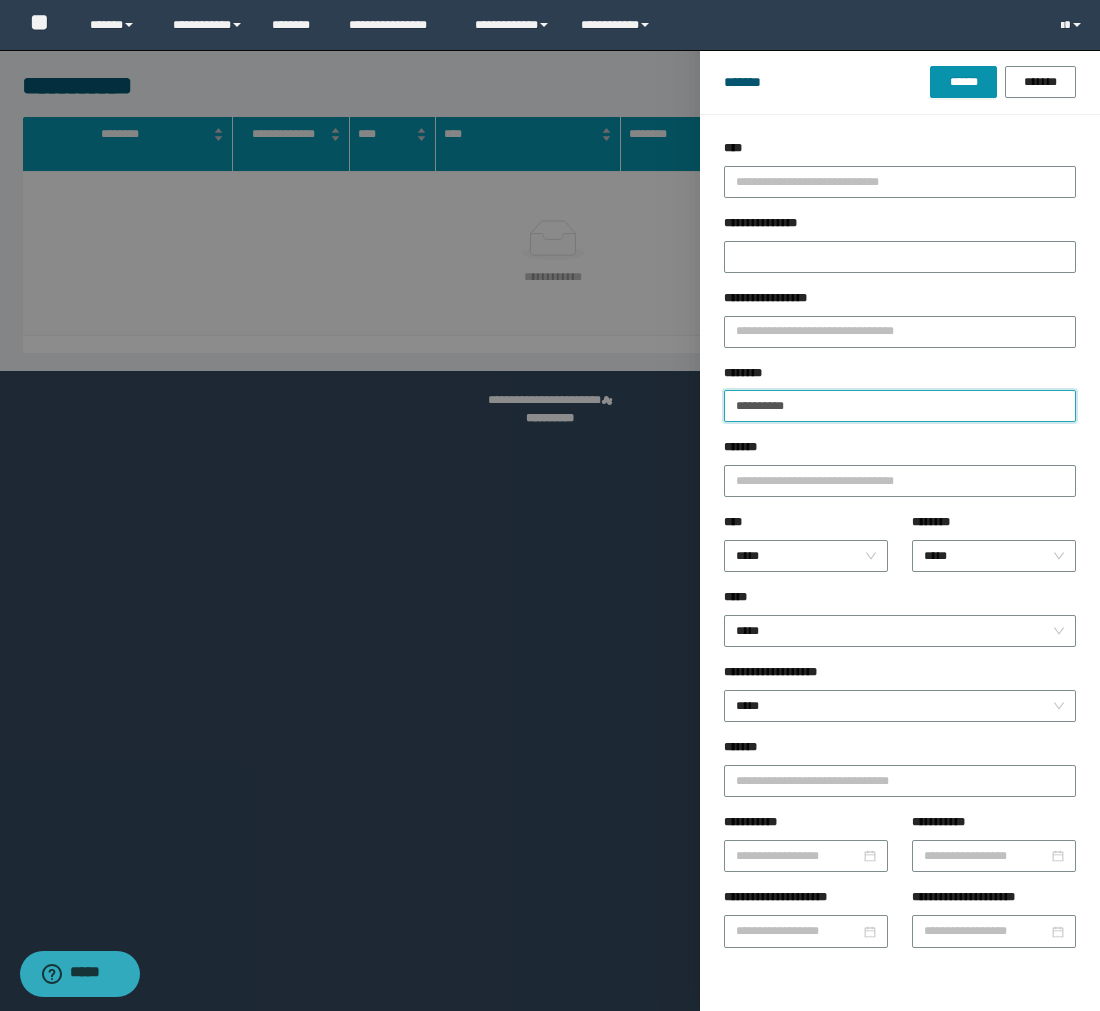 drag, startPoint x: 846, startPoint y: 407, endPoint x: 655, endPoint y: 410, distance: 191.02356 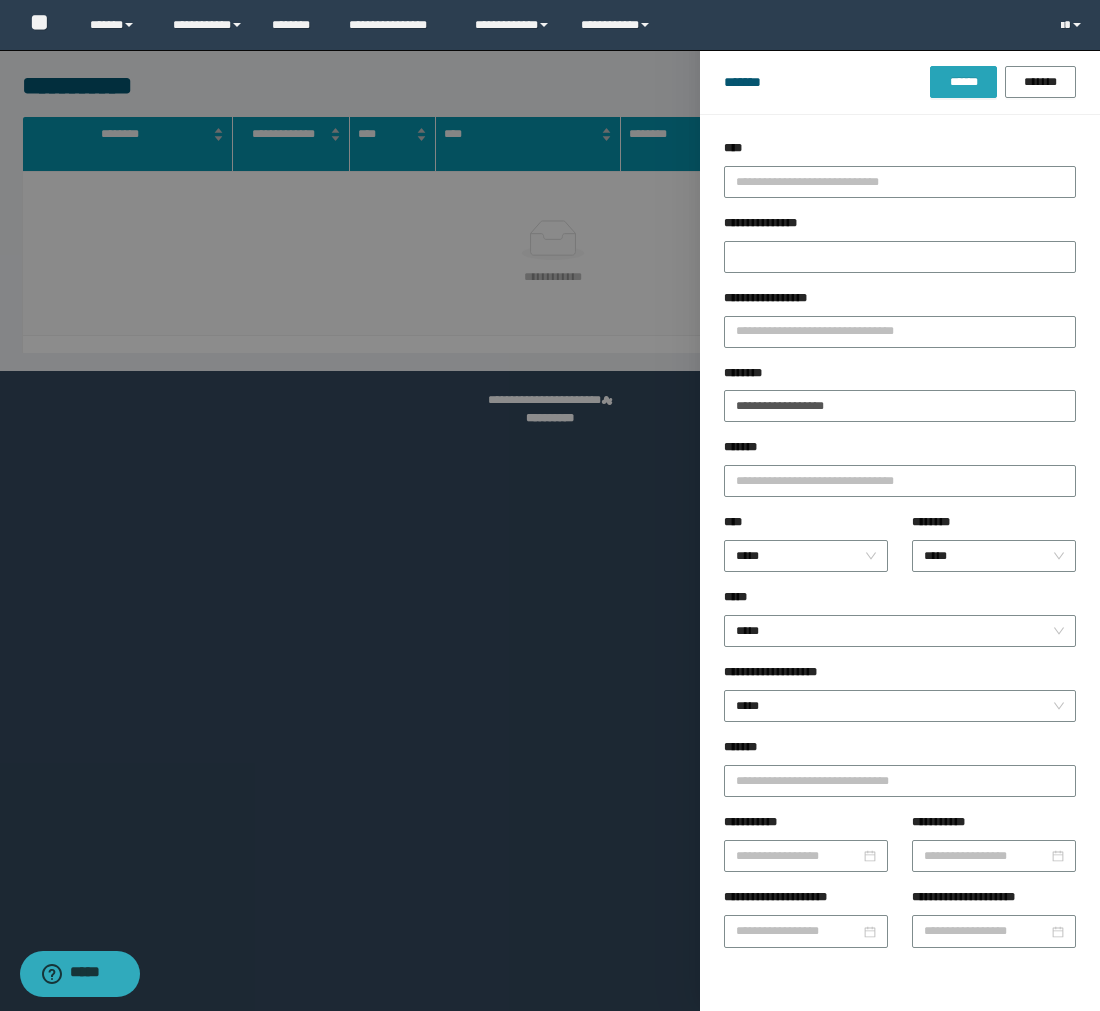 click on "******" at bounding box center (963, 82) 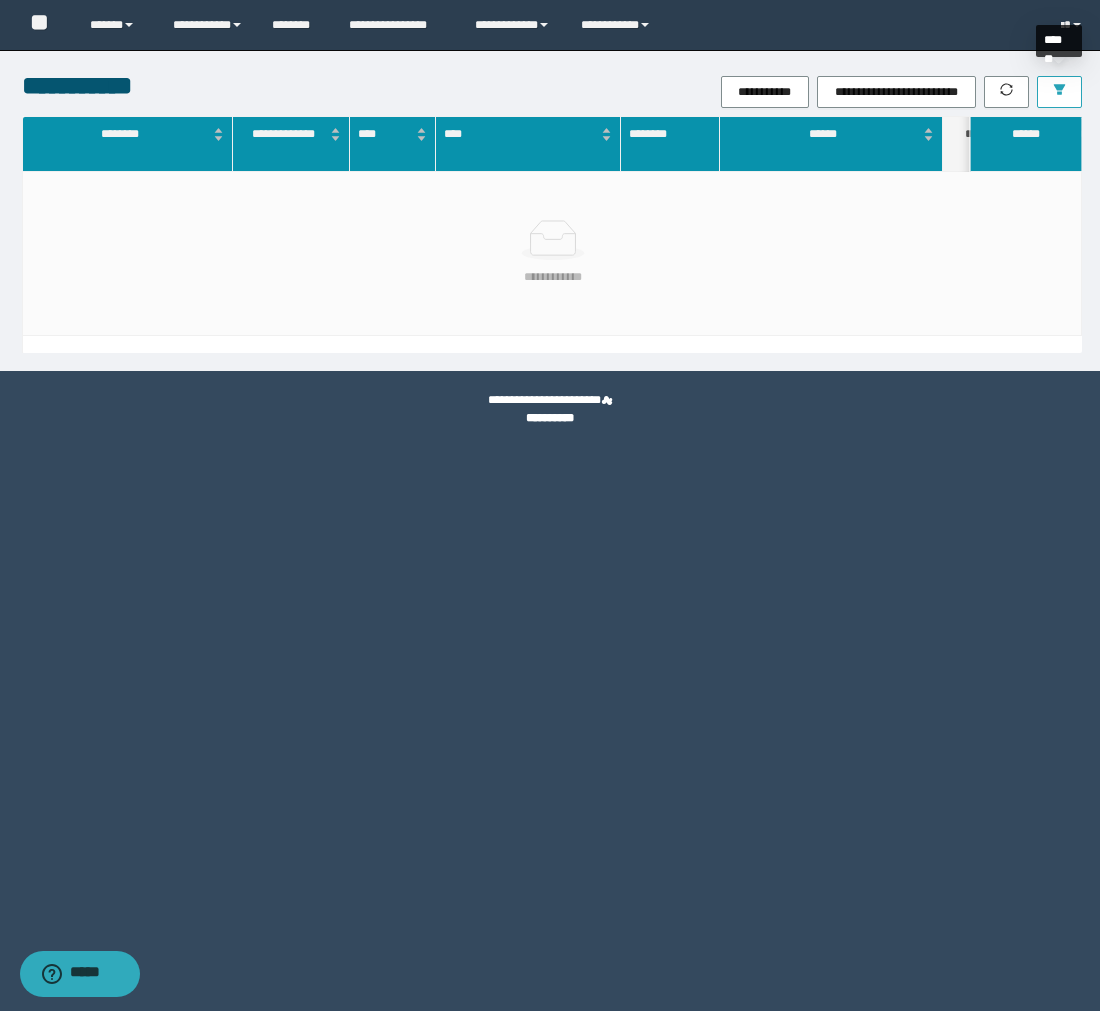 click 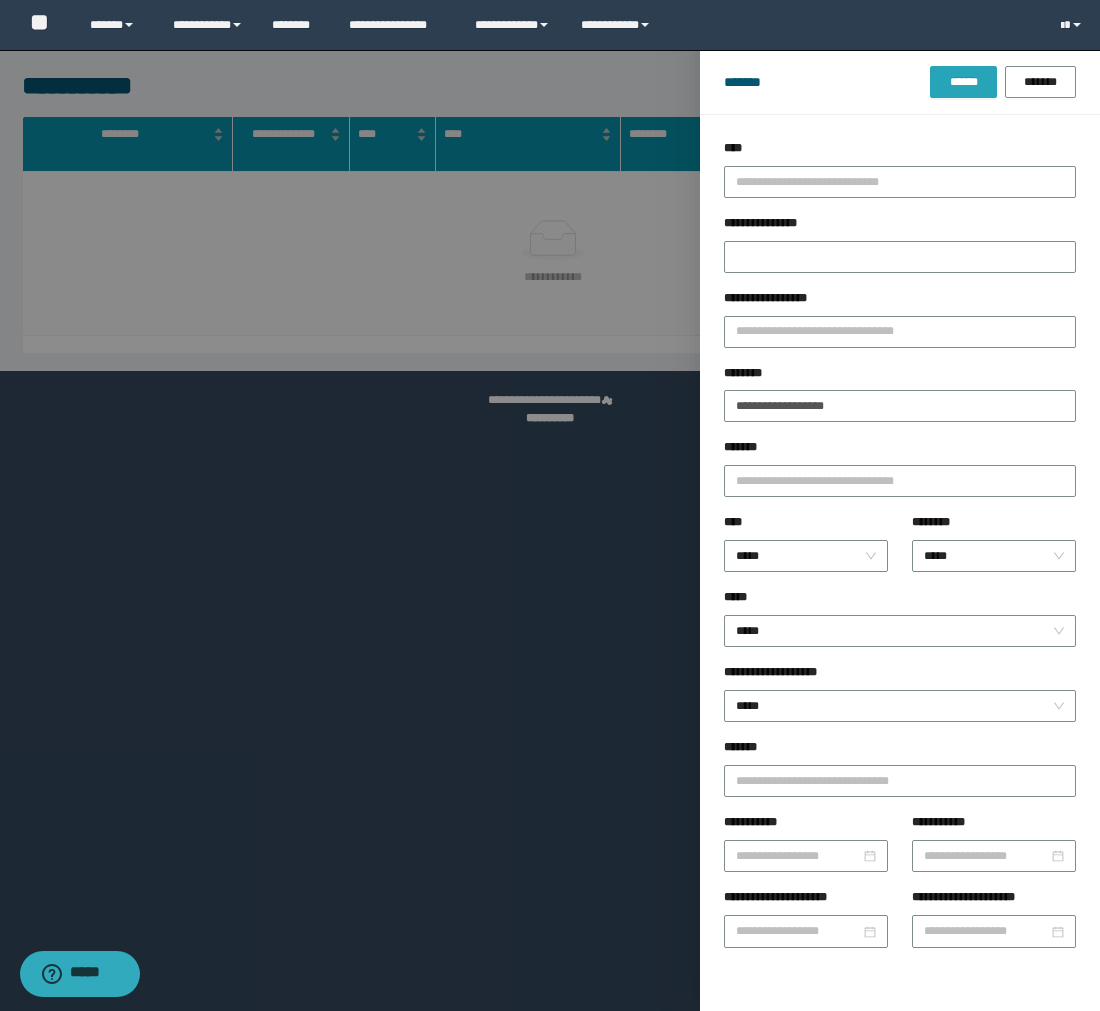 click on "******" at bounding box center (963, 82) 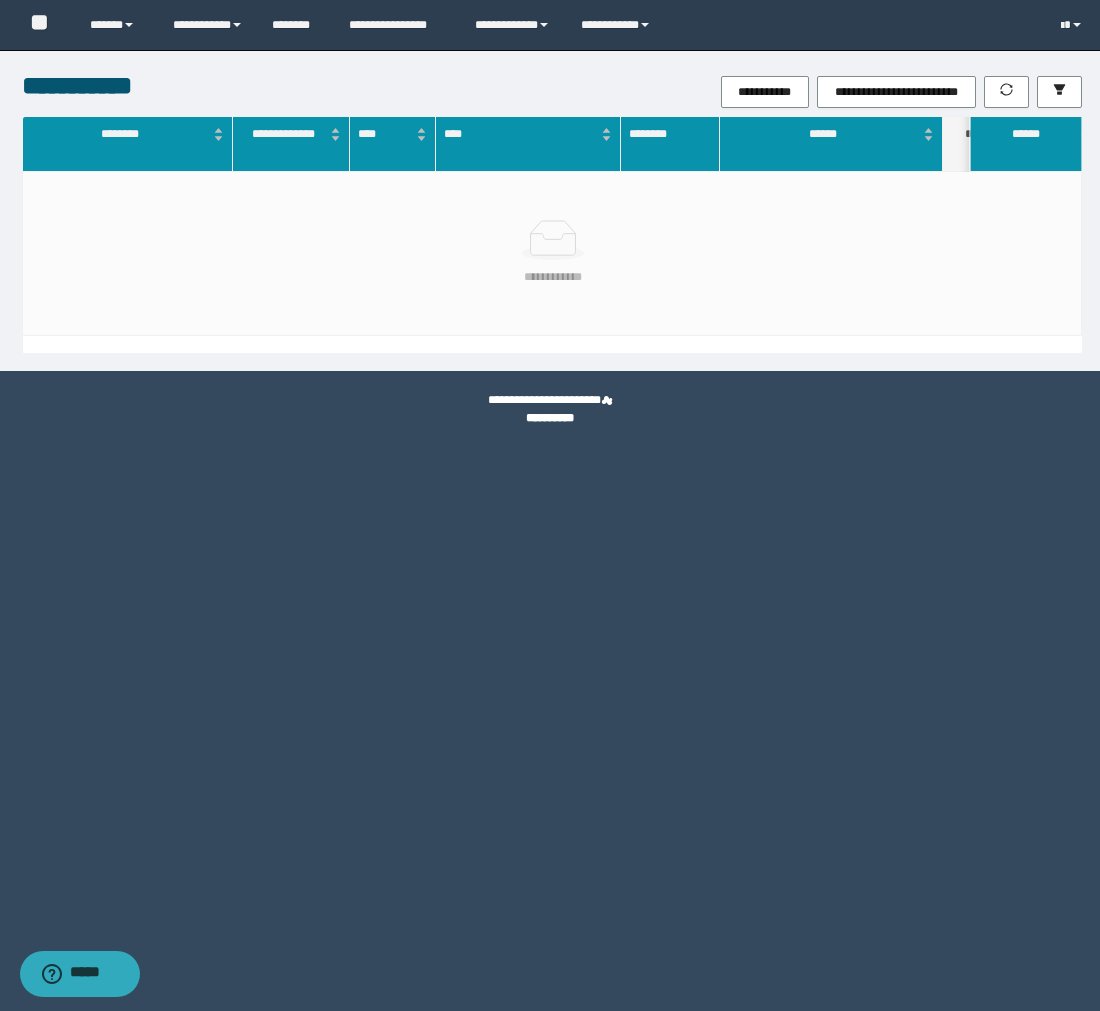 click on "**********" at bounding box center [550, 505] 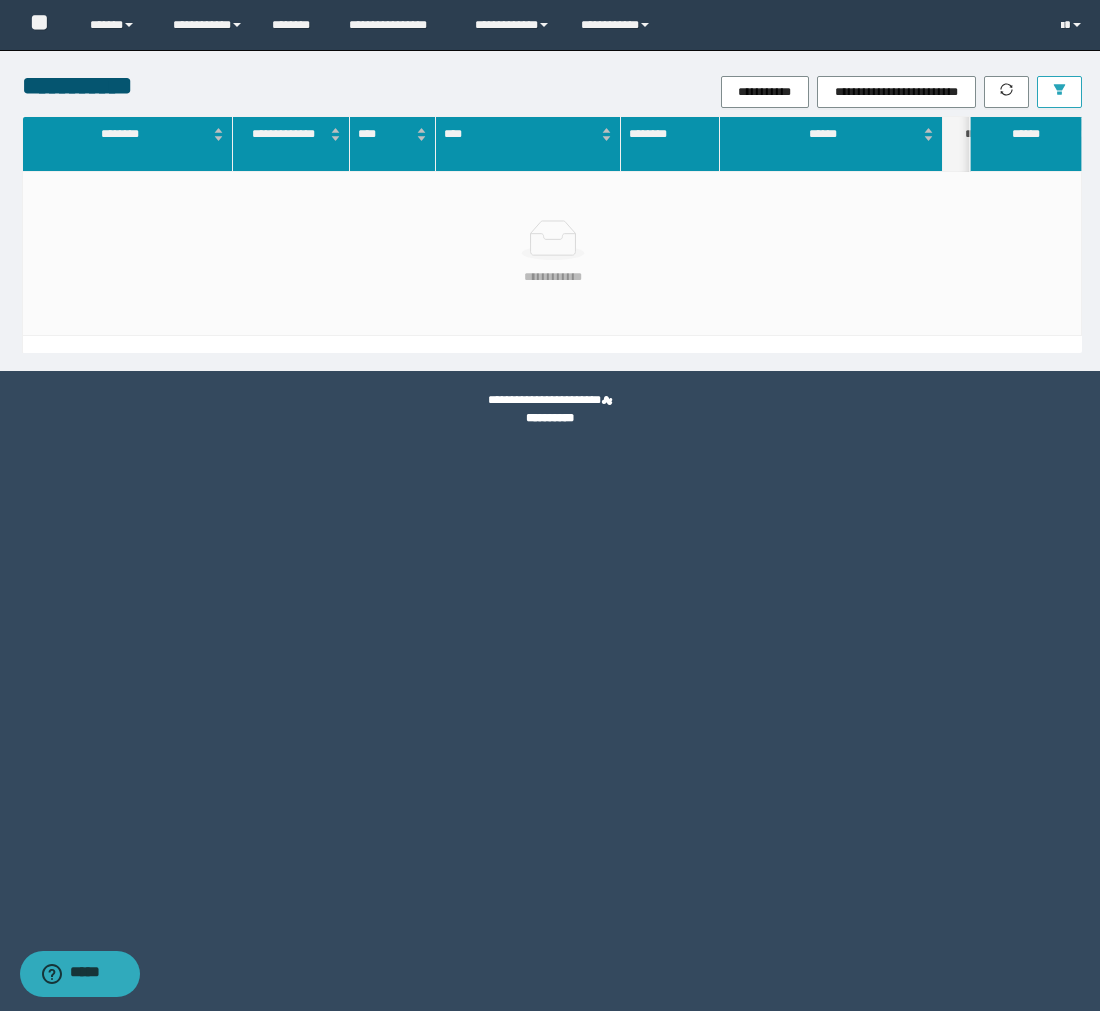 click at bounding box center (1059, 92) 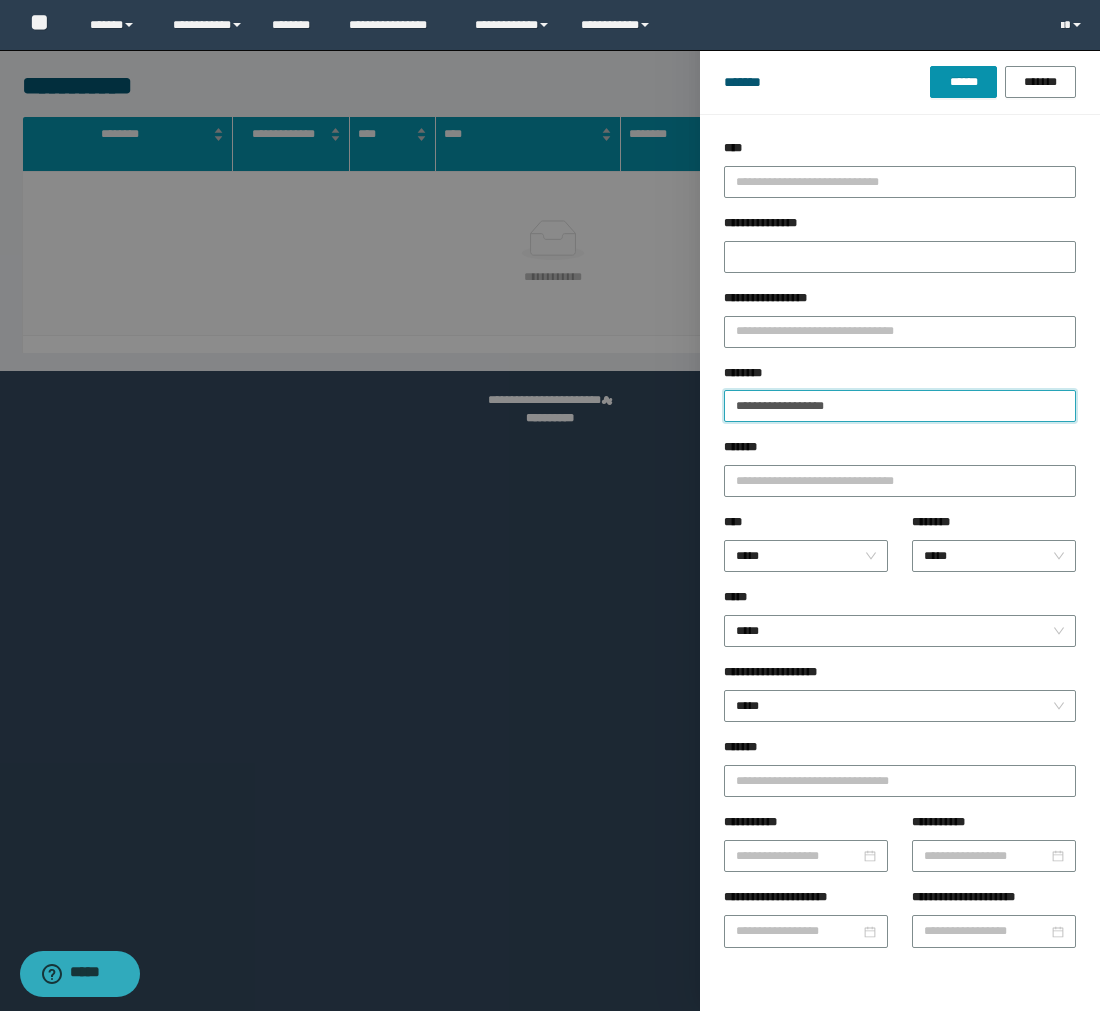 drag, startPoint x: 885, startPoint y: 404, endPoint x: 668, endPoint y: 400, distance: 217.03687 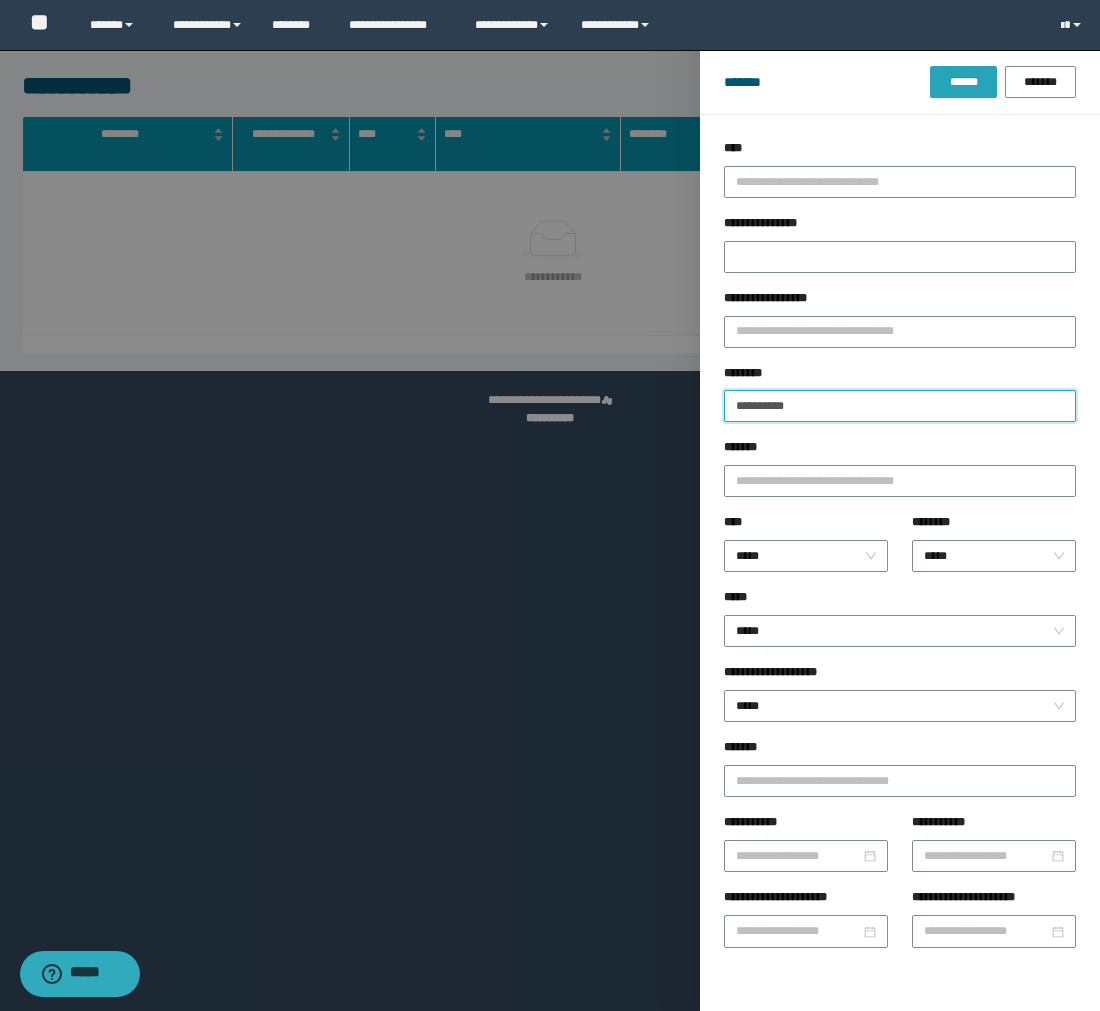 type on "**********" 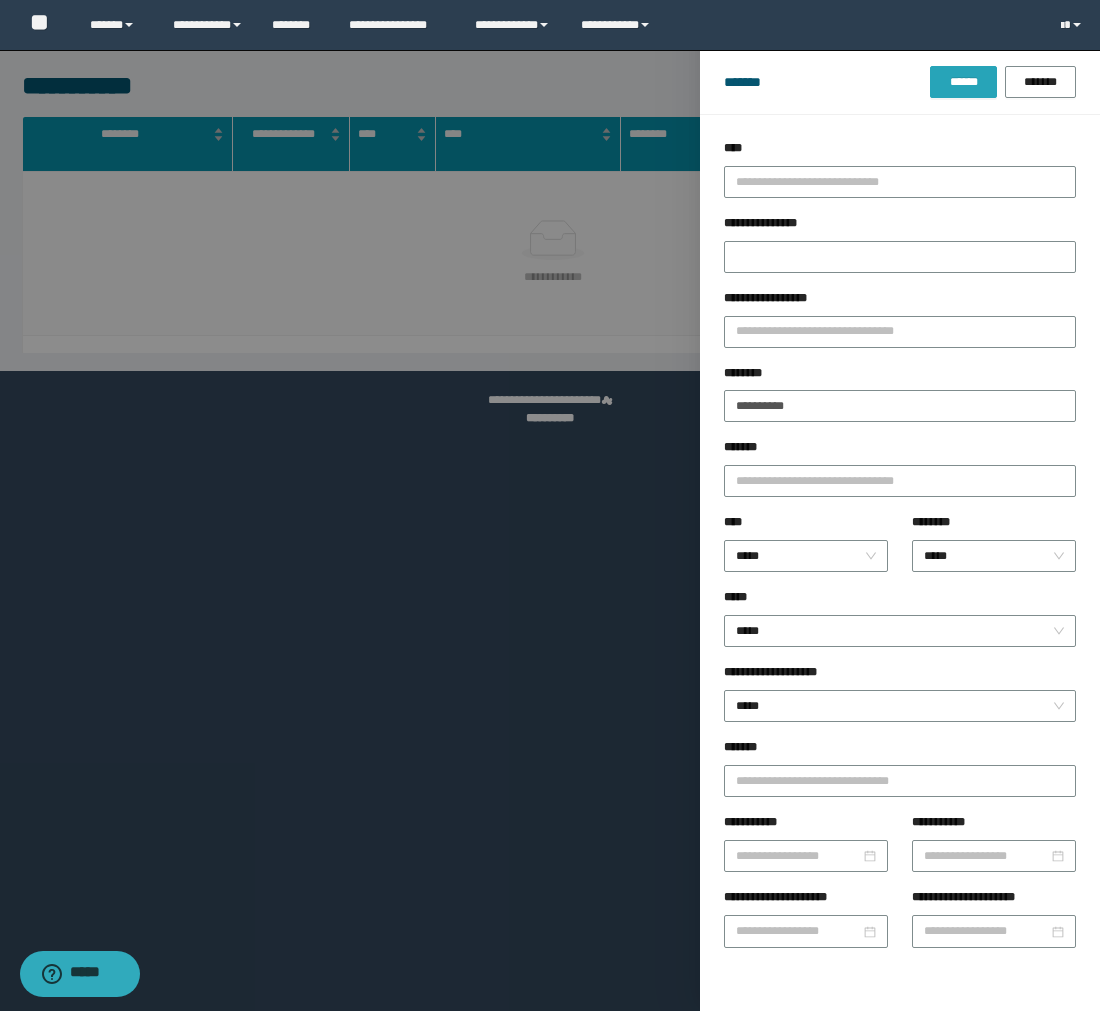 click on "******" at bounding box center (963, 82) 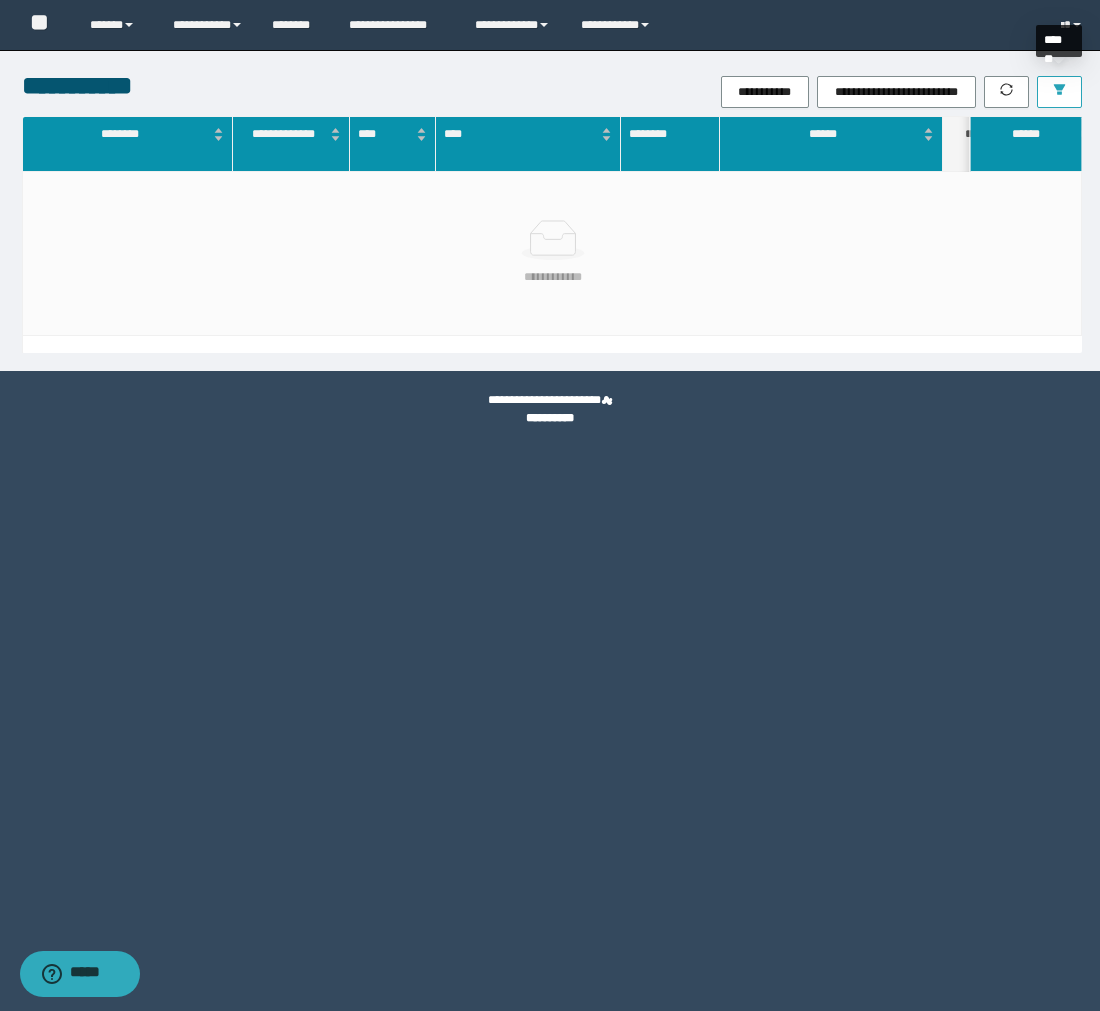 click at bounding box center [1059, 92] 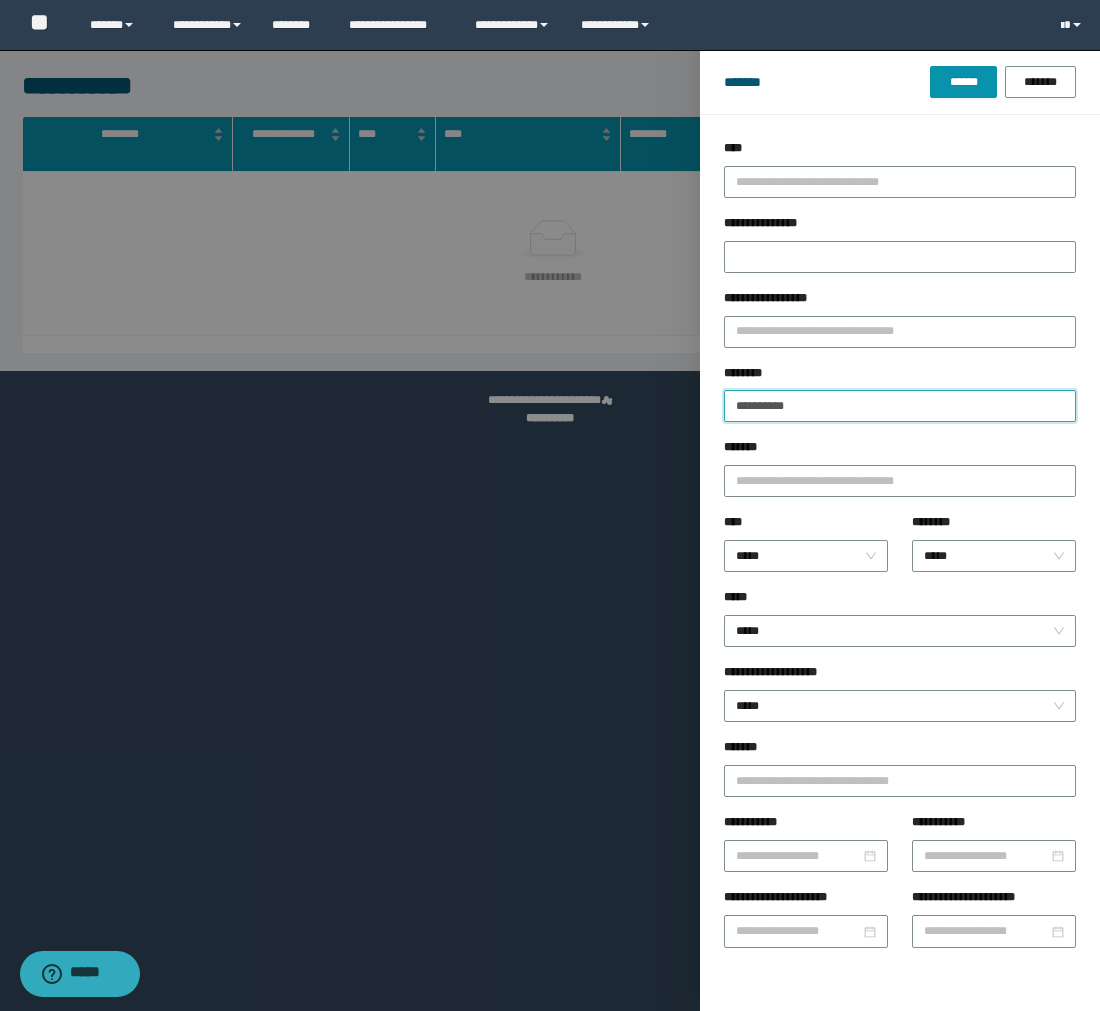 drag, startPoint x: 920, startPoint y: 401, endPoint x: 594, endPoint y: 380, distance: 326.6757 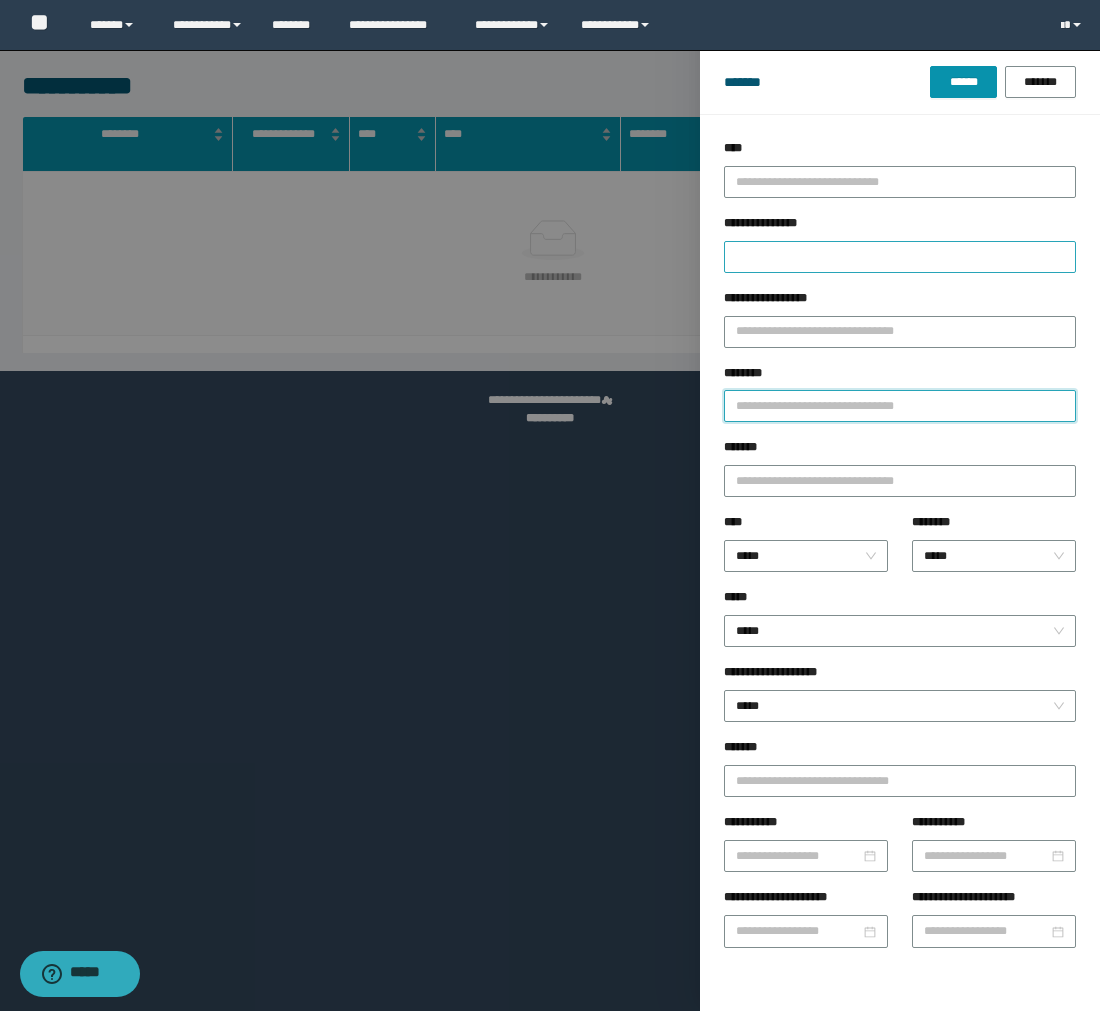 type 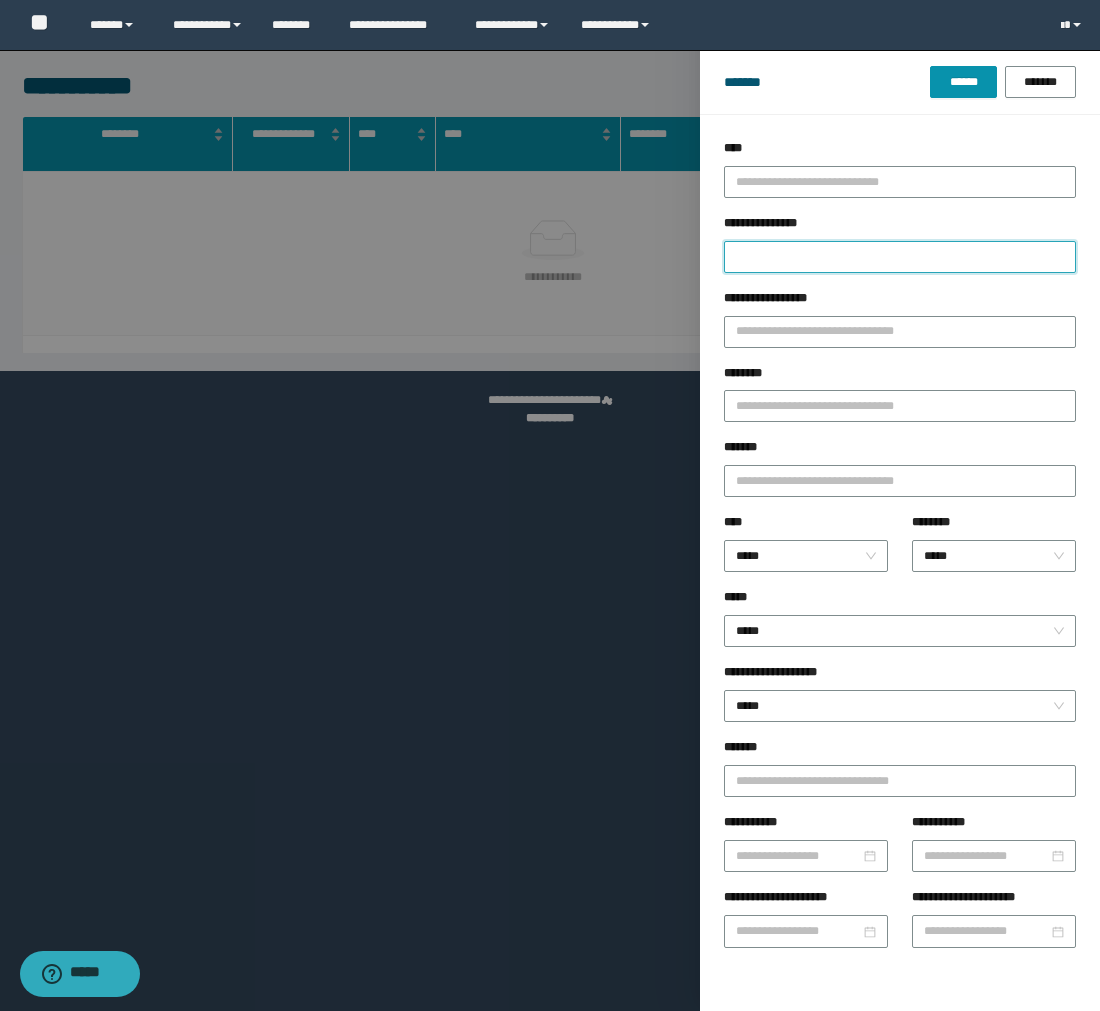 click on "**********" at bounding box center (900, 257) 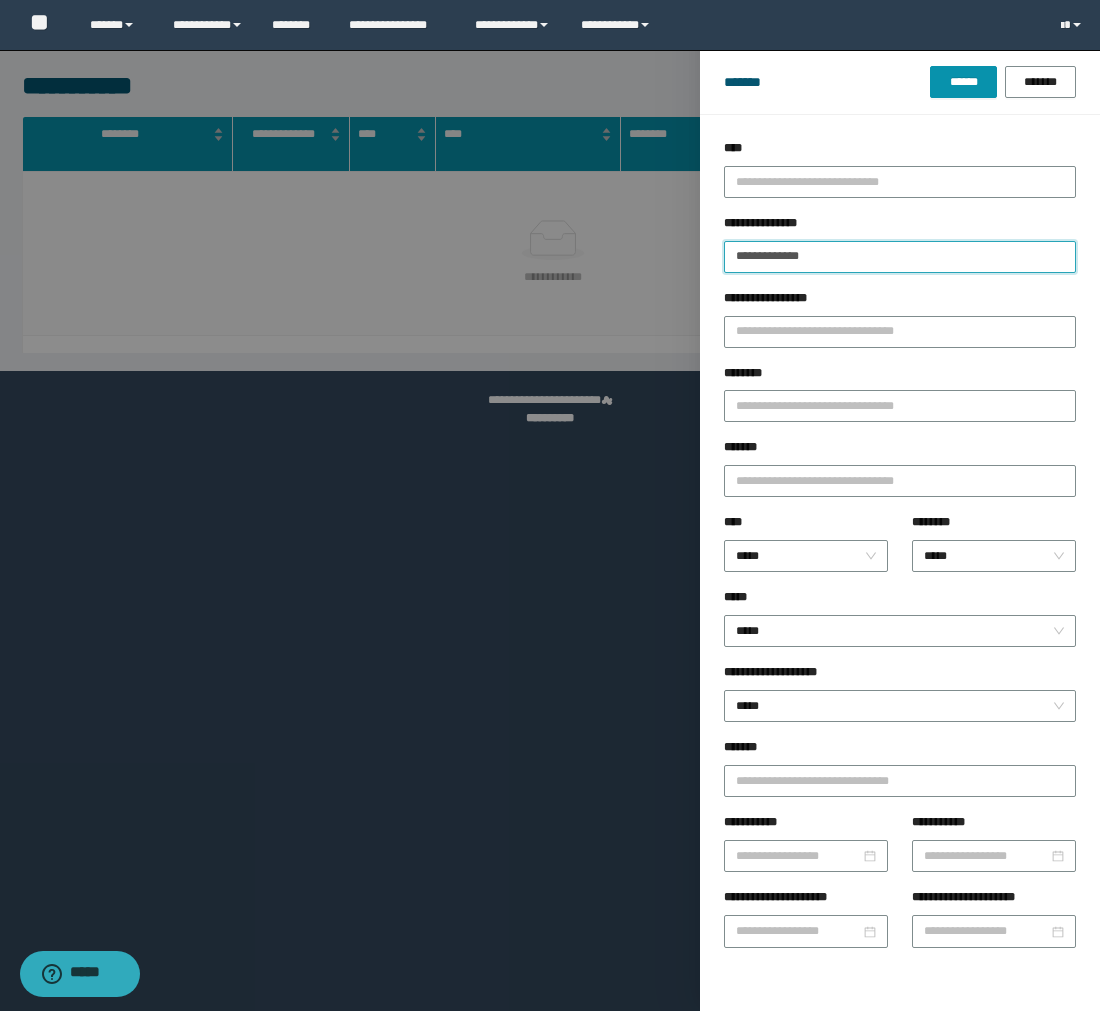 type on "**********" 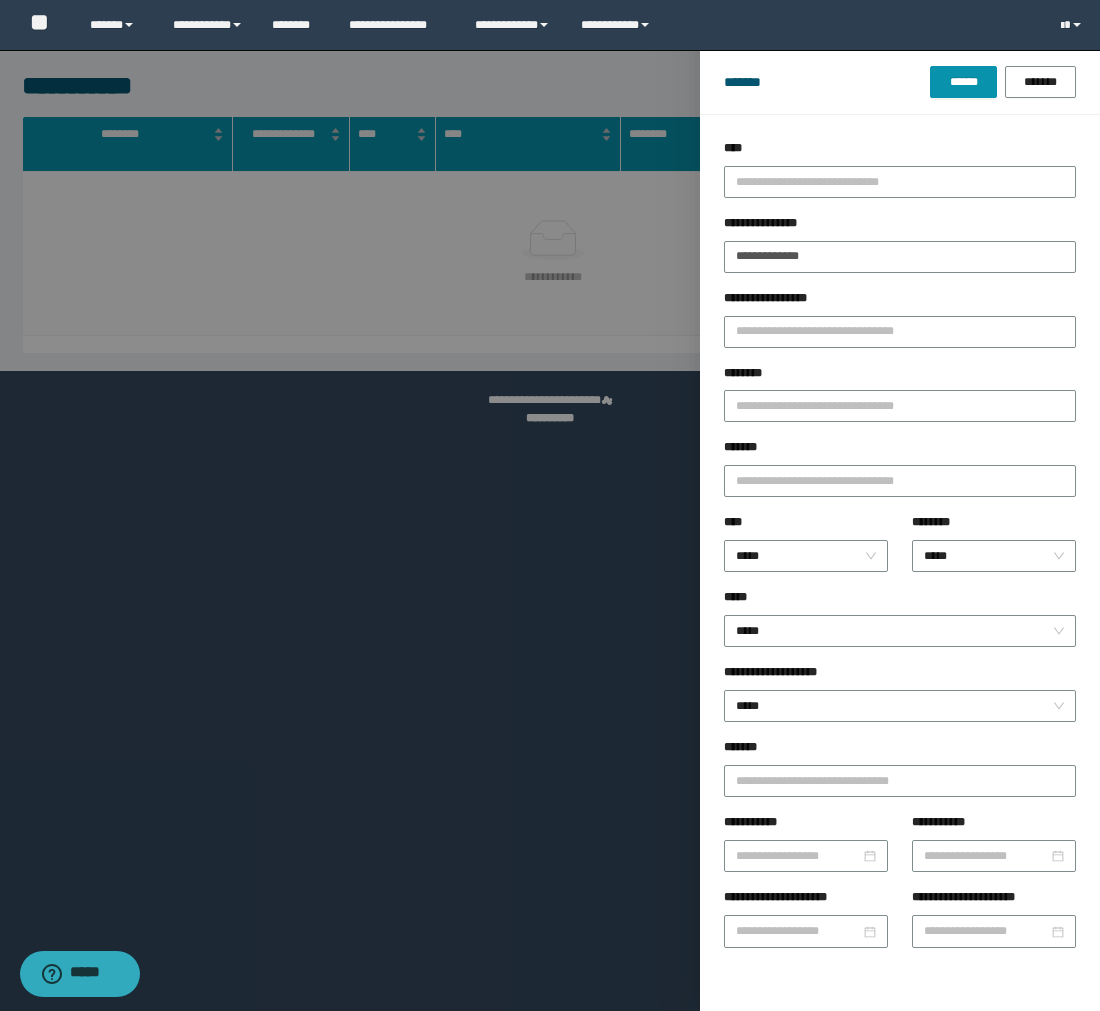 click on "******* ****** *******" at bounding box center [900, 82] 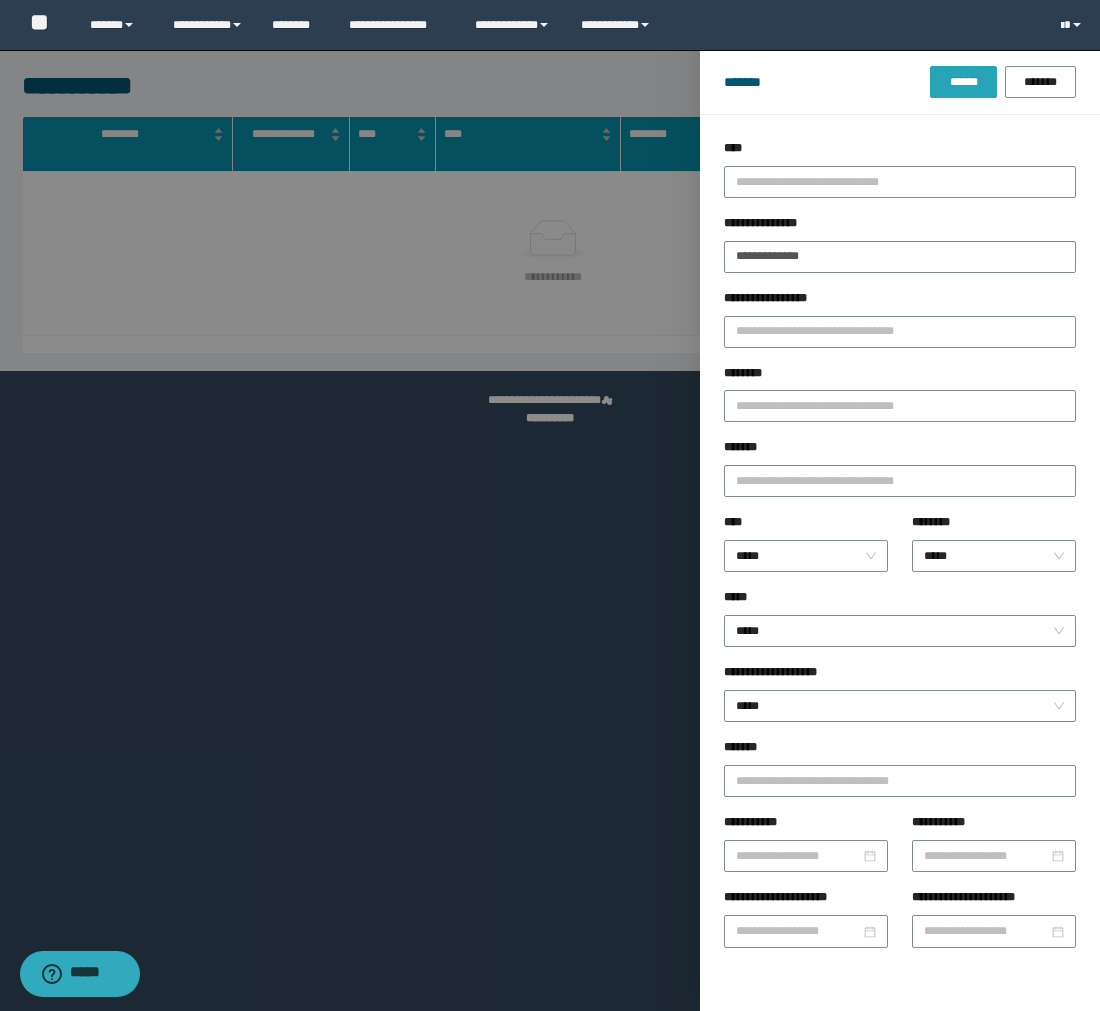 click on "******" at bounding box center [963, 82] 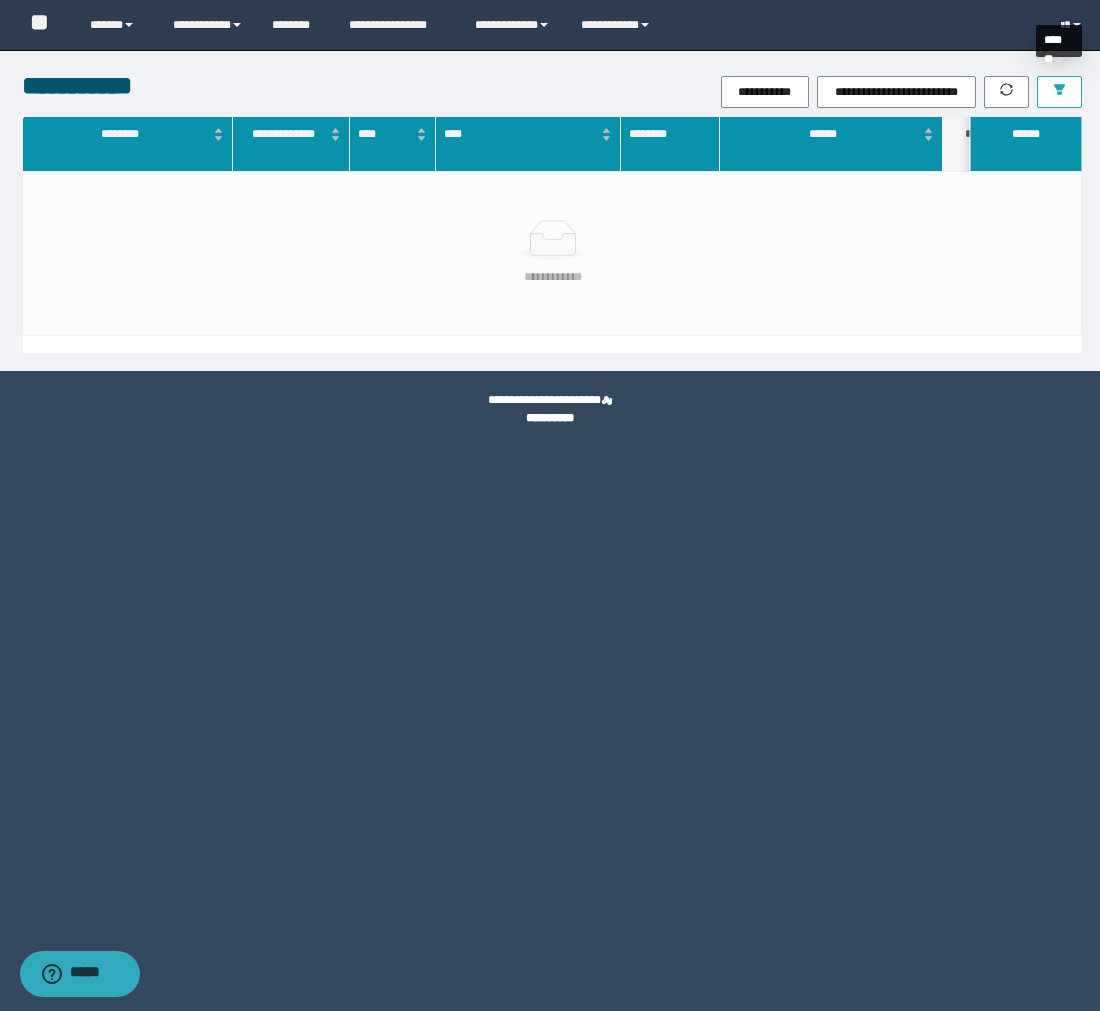 click at bounding box center (1059, 92) 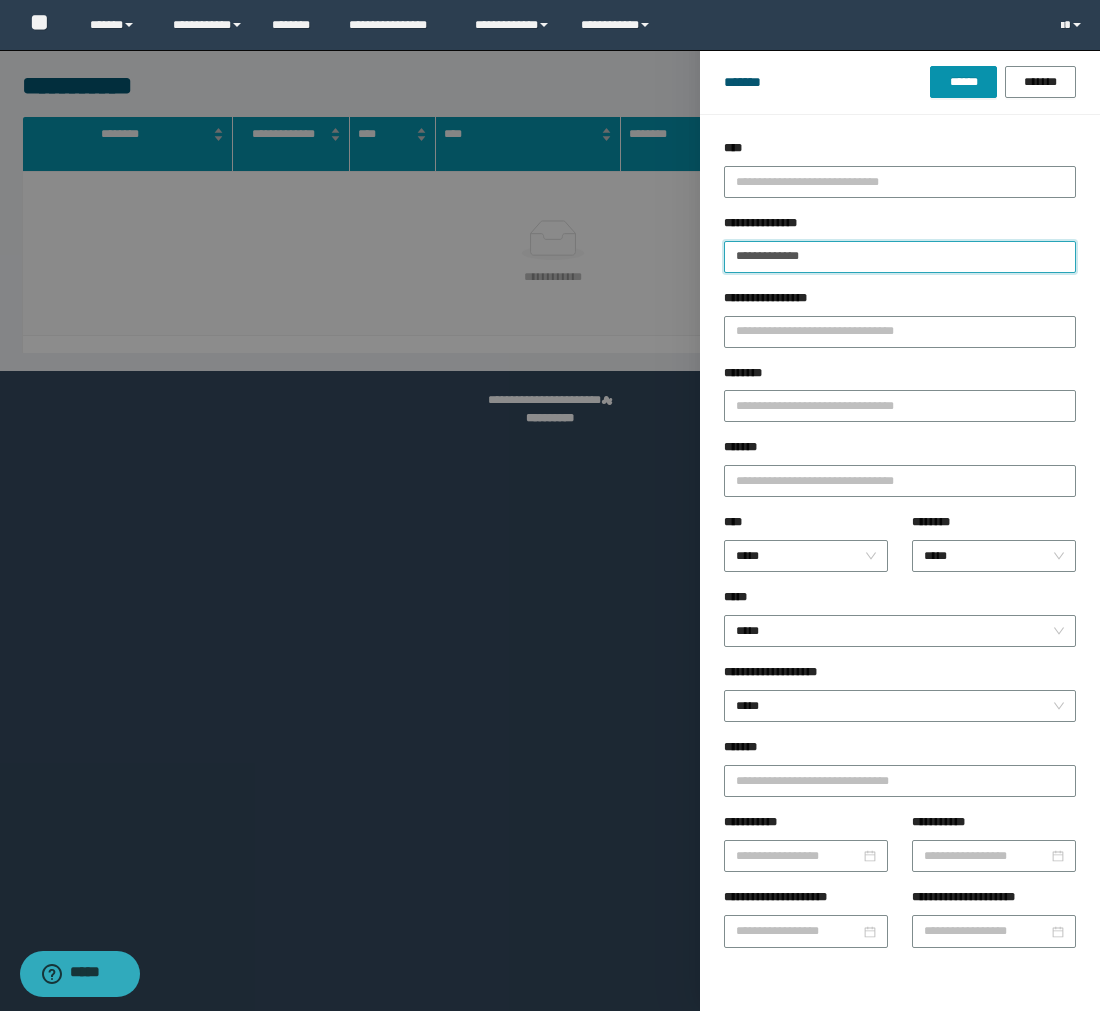 drag, startPoint x: 848, startPoint y: 242, endPoint x: 608, endPoint y: 265, distance: 241.09956 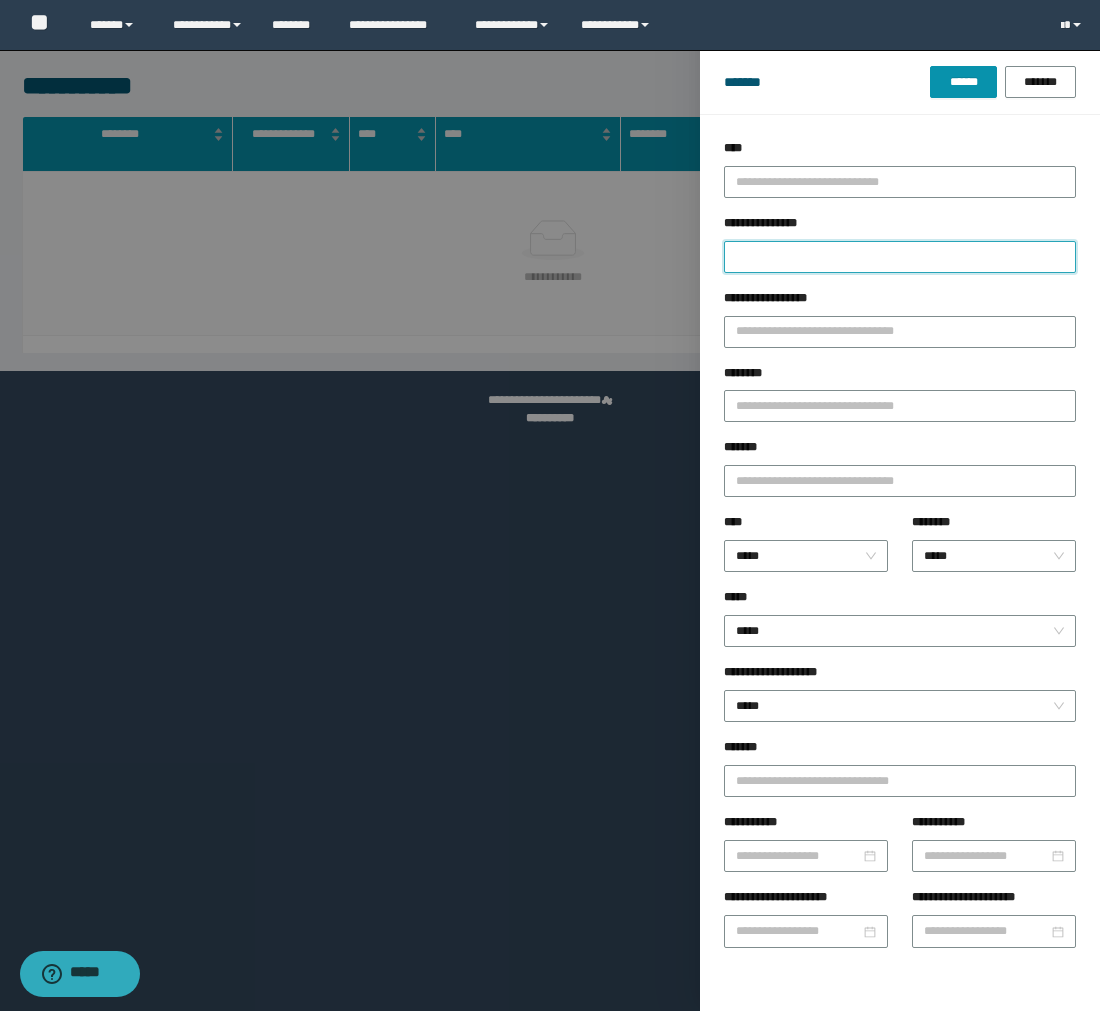 type 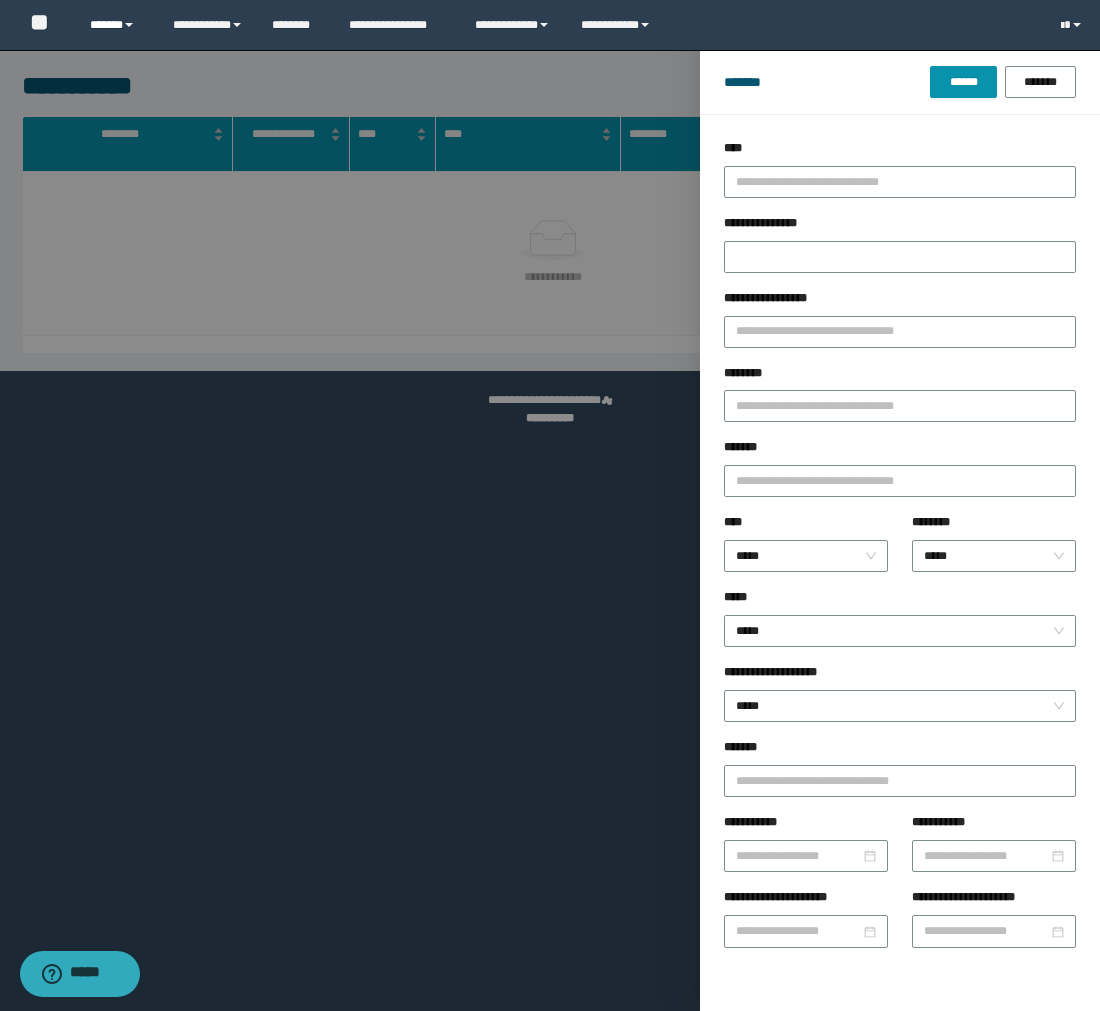 click on "******" at bounding box center (116, 25) 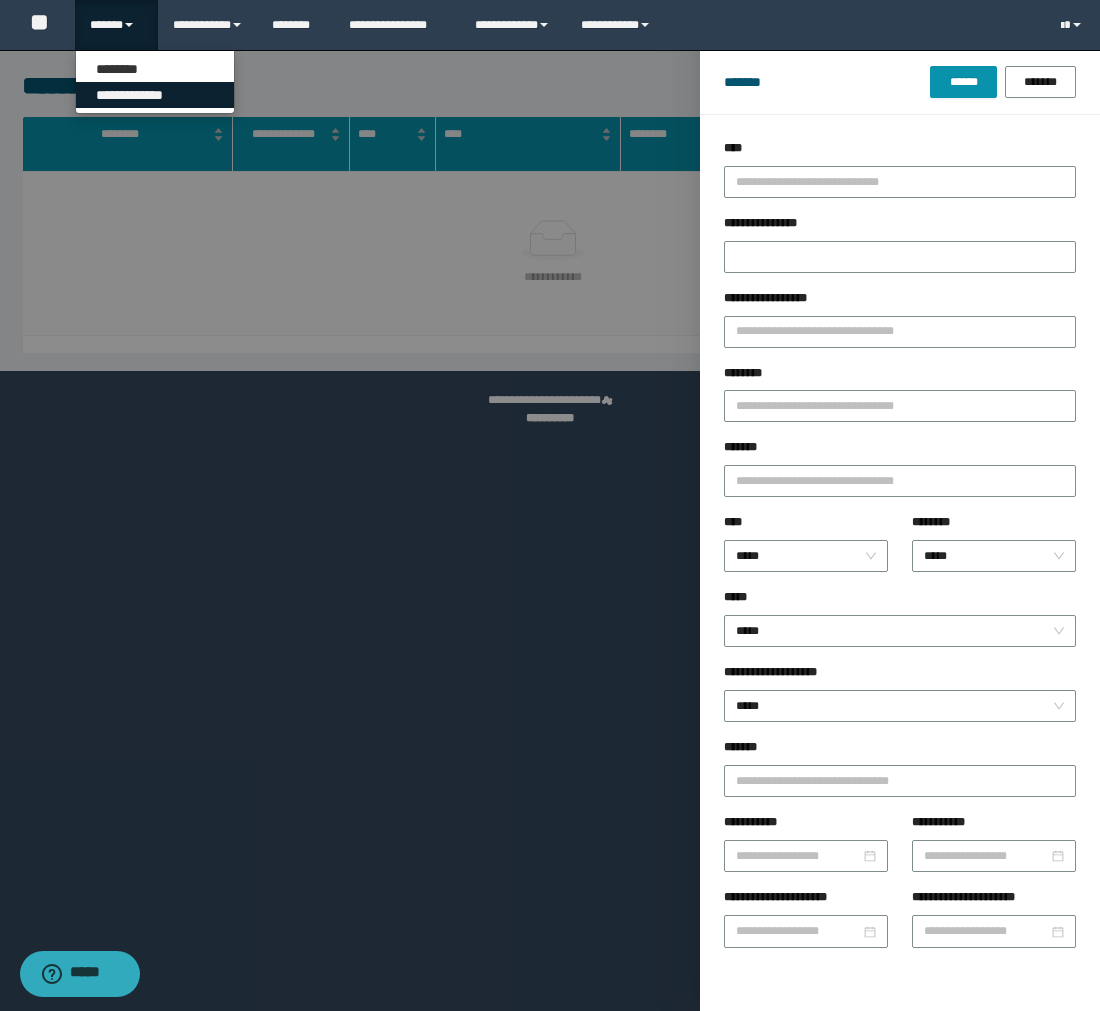 click on "**********" at bounding box center [155, 95] 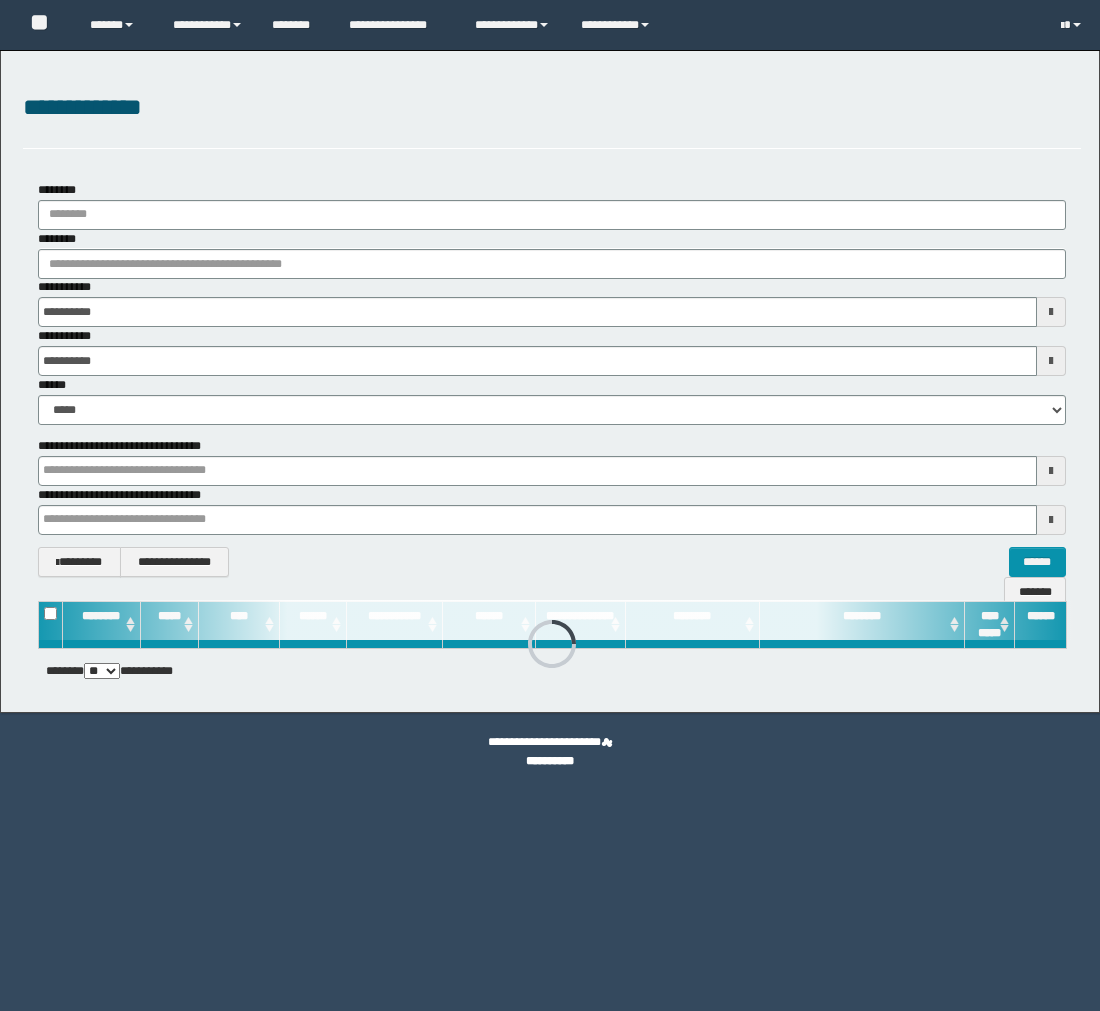 scroll, scrollTop: 0, scrollLeft: 0, axis: both 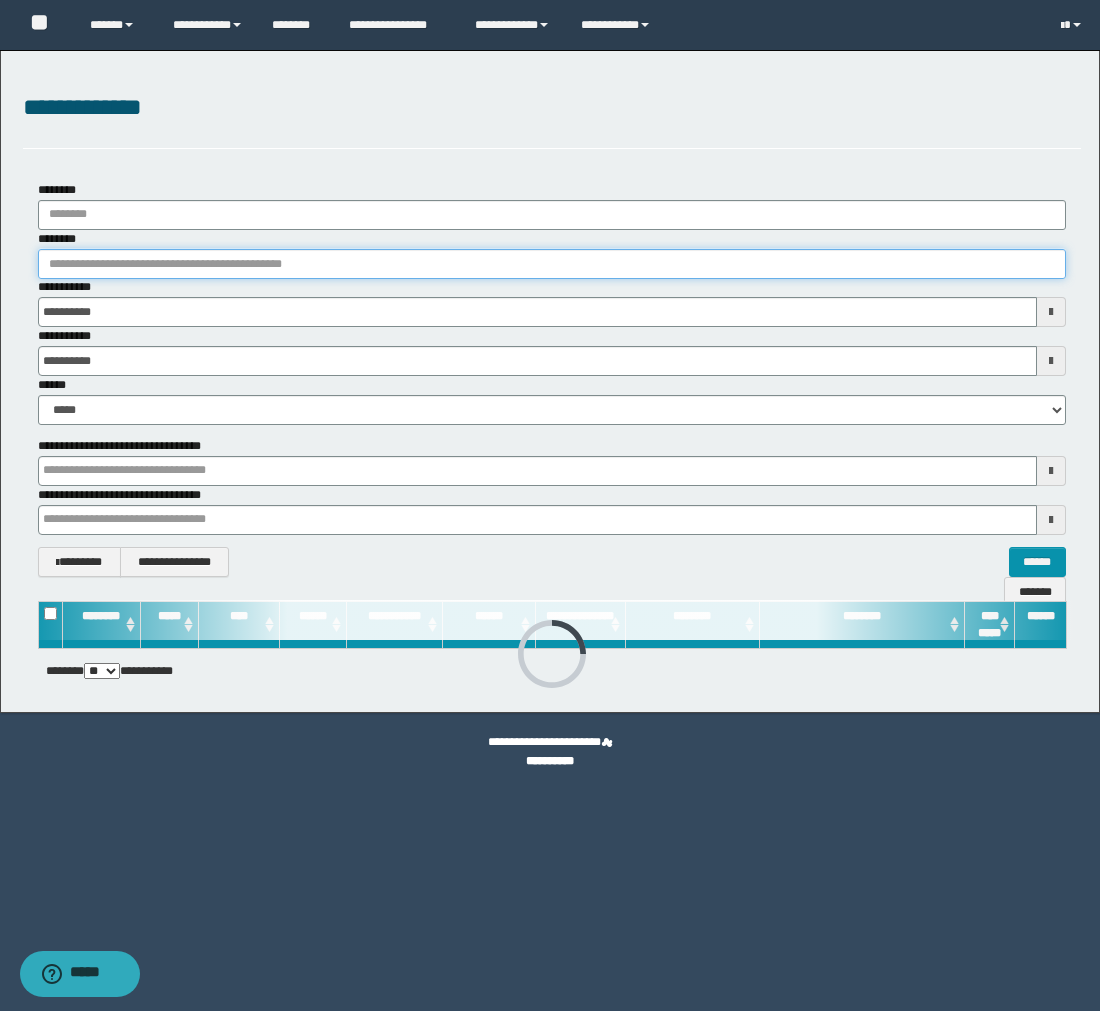 click on "********" at bounding box center [552, 264] 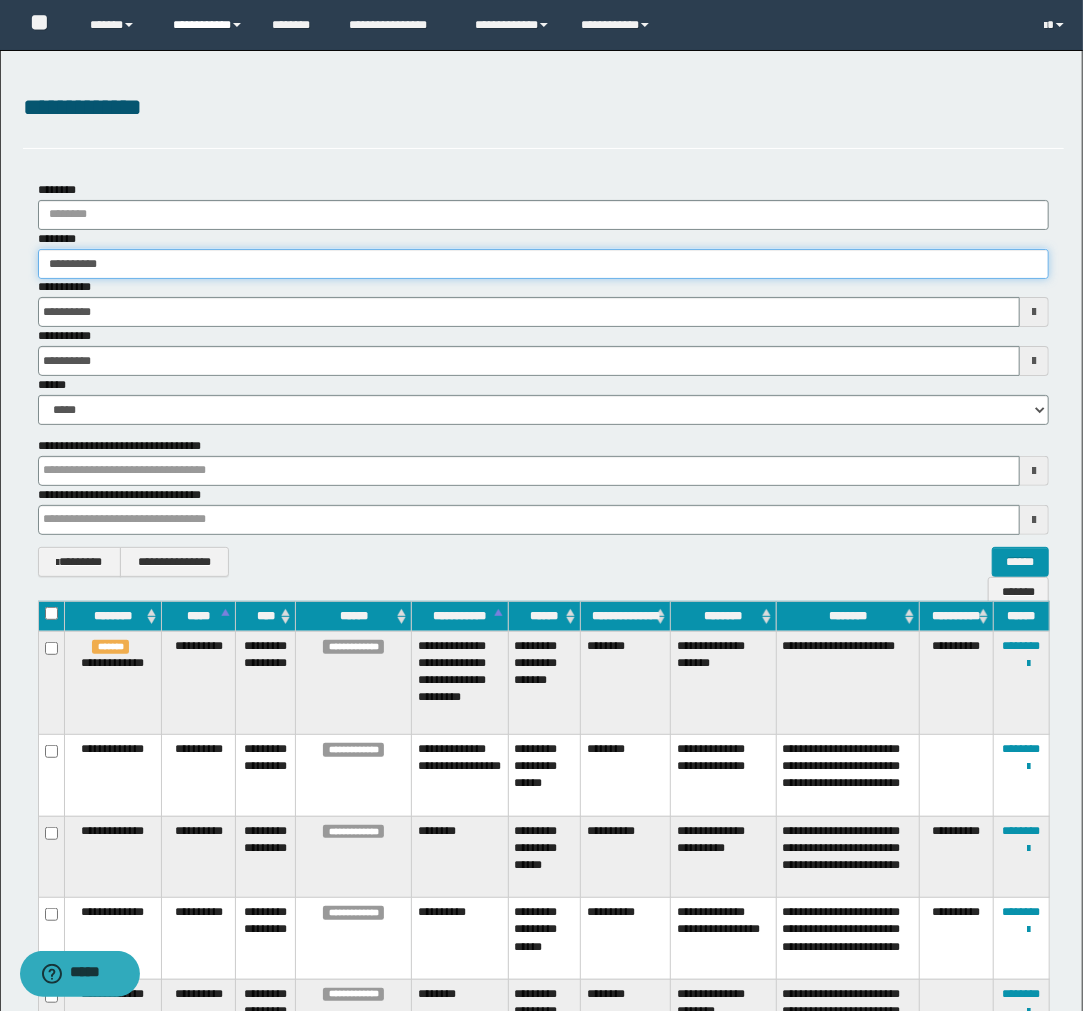 type on "**********" 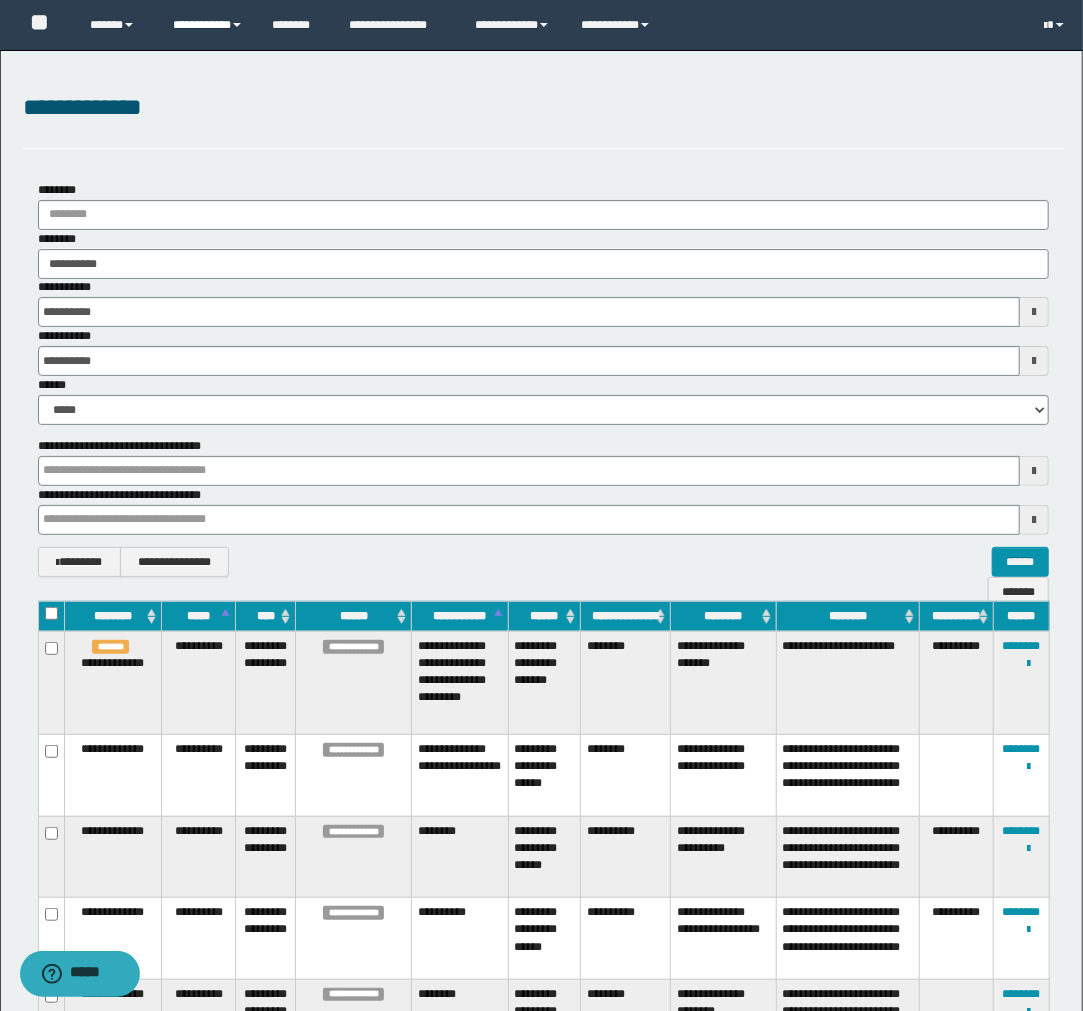 click on "**********" at bounding box center (207, 25) 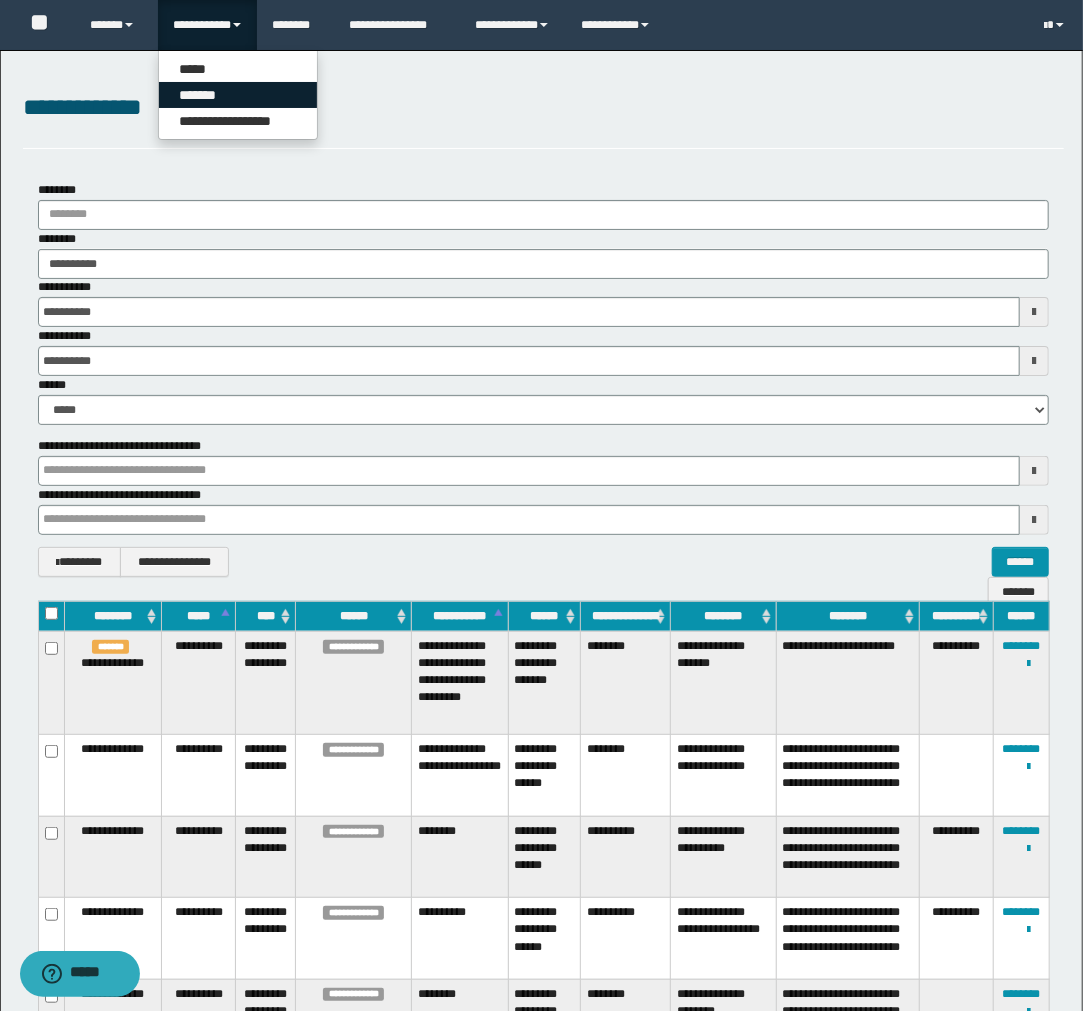click on "*******" at bounding box center (238, 95) 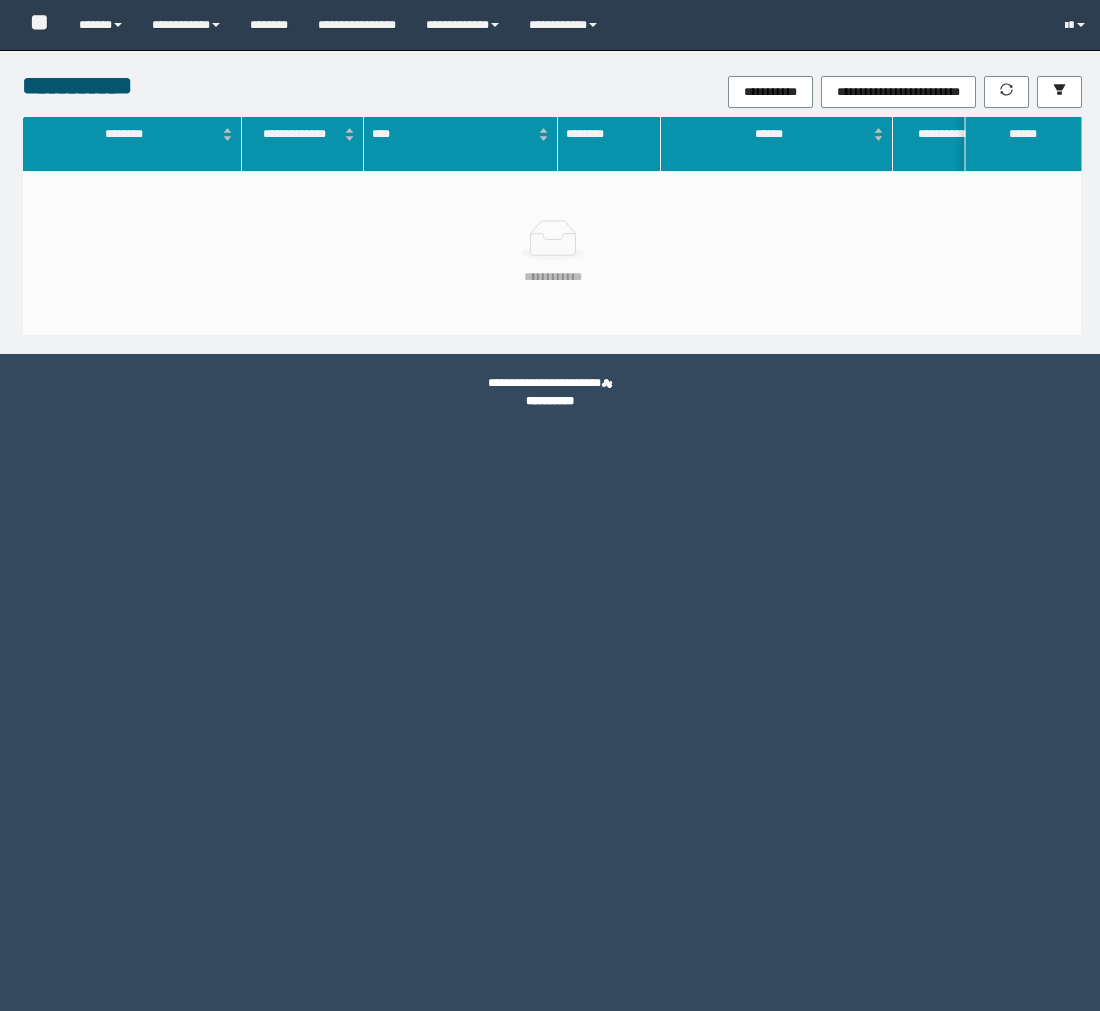 scroll, scrollTop: 0, scrollLeft: 0, axis: both 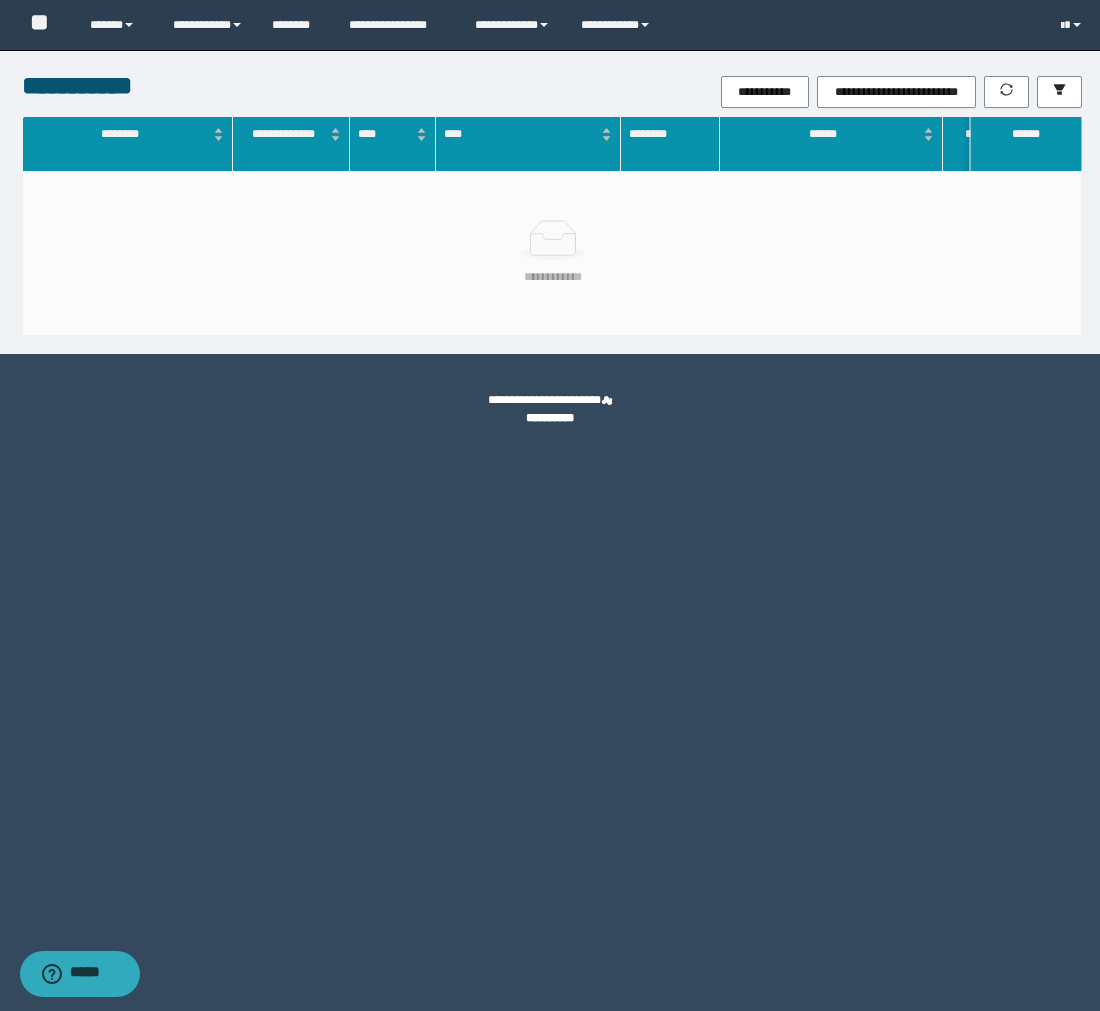 click on "**********" at bounding box center [550, 202] 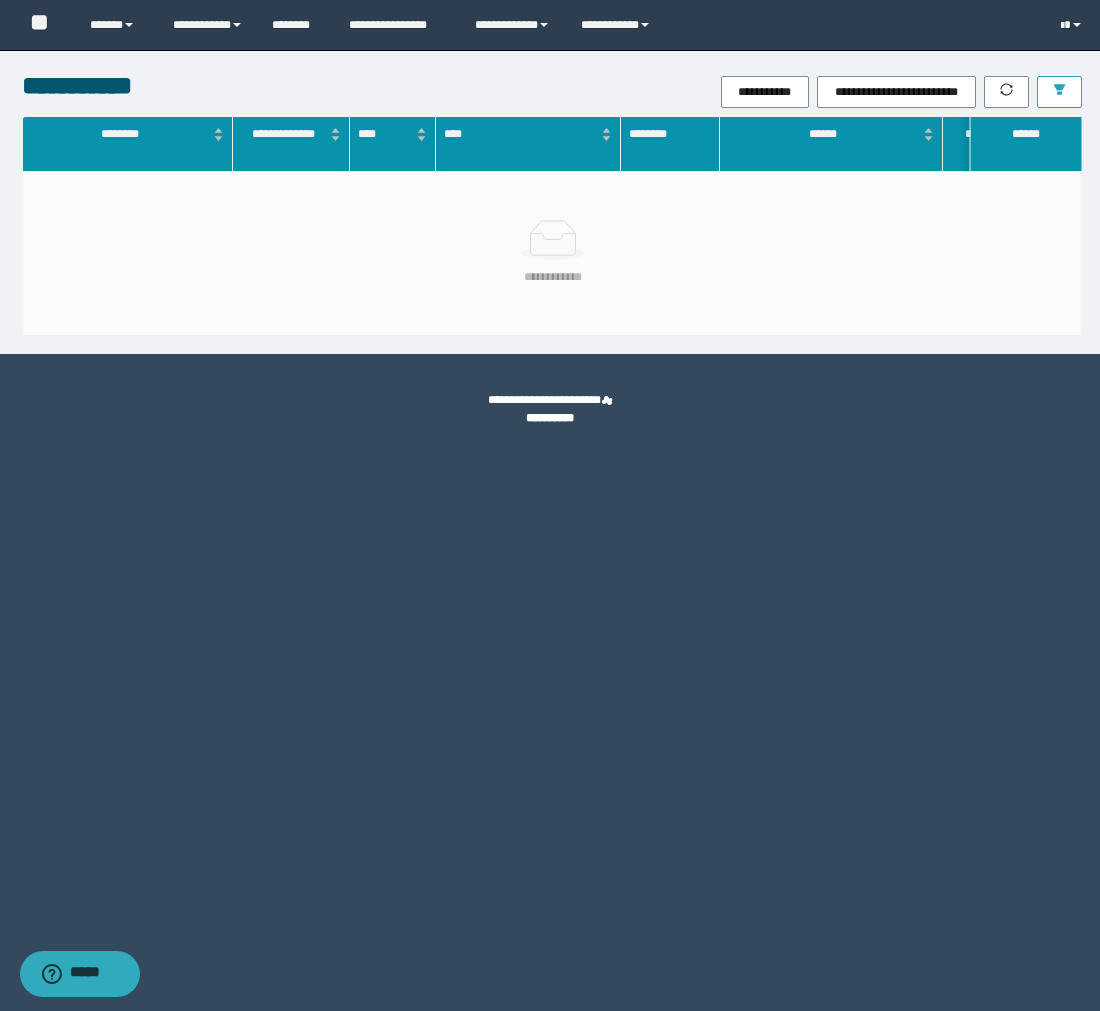 click 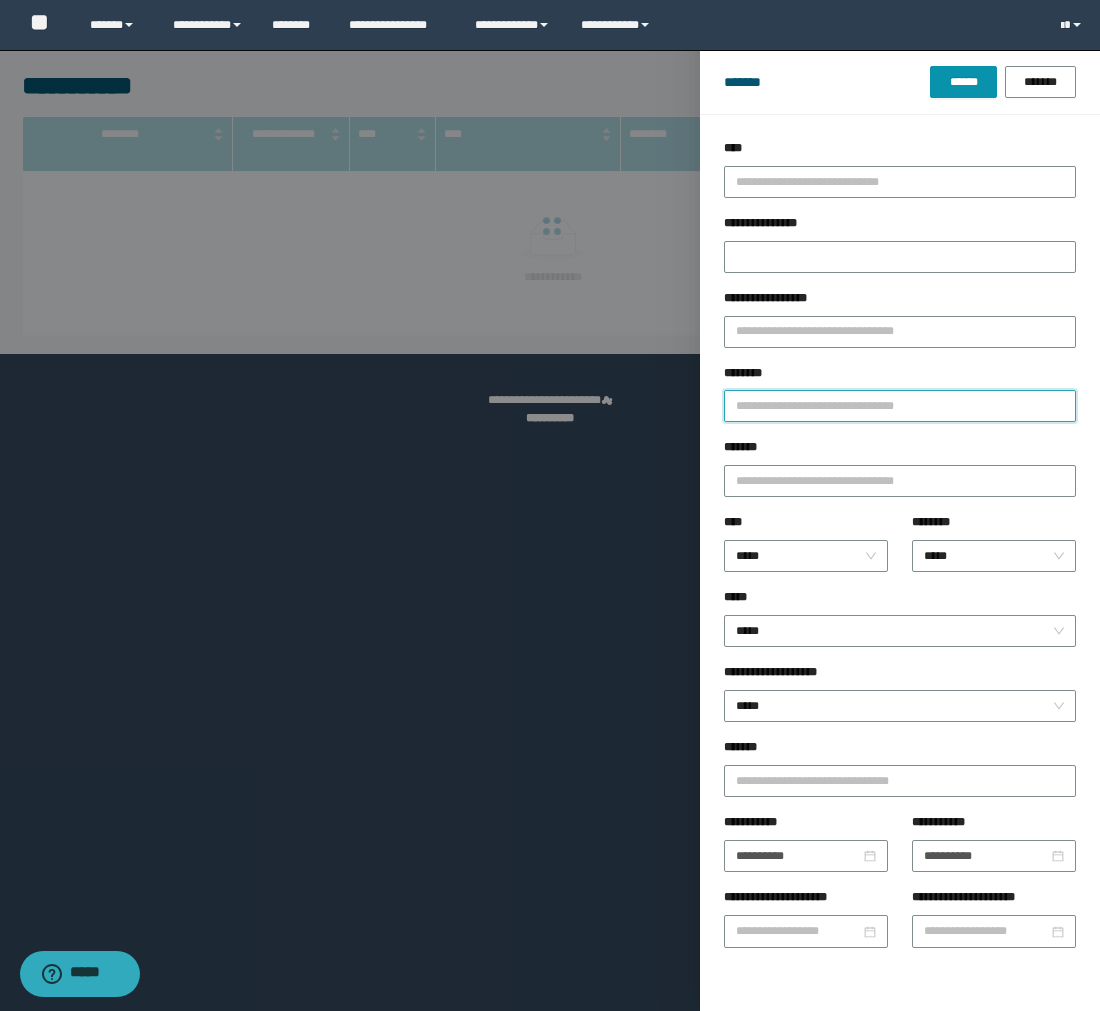 click on "********" at bounding box center (900, 406) 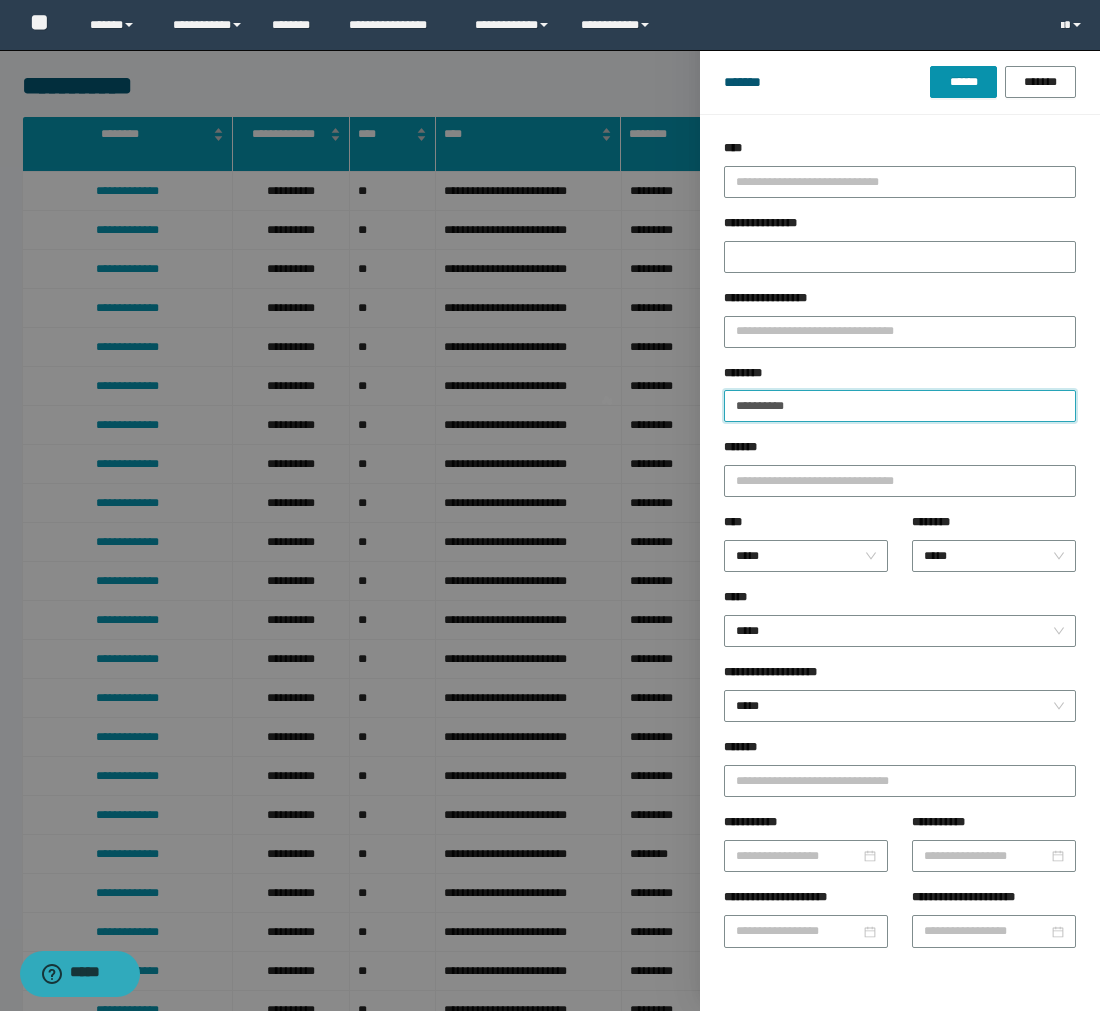 type 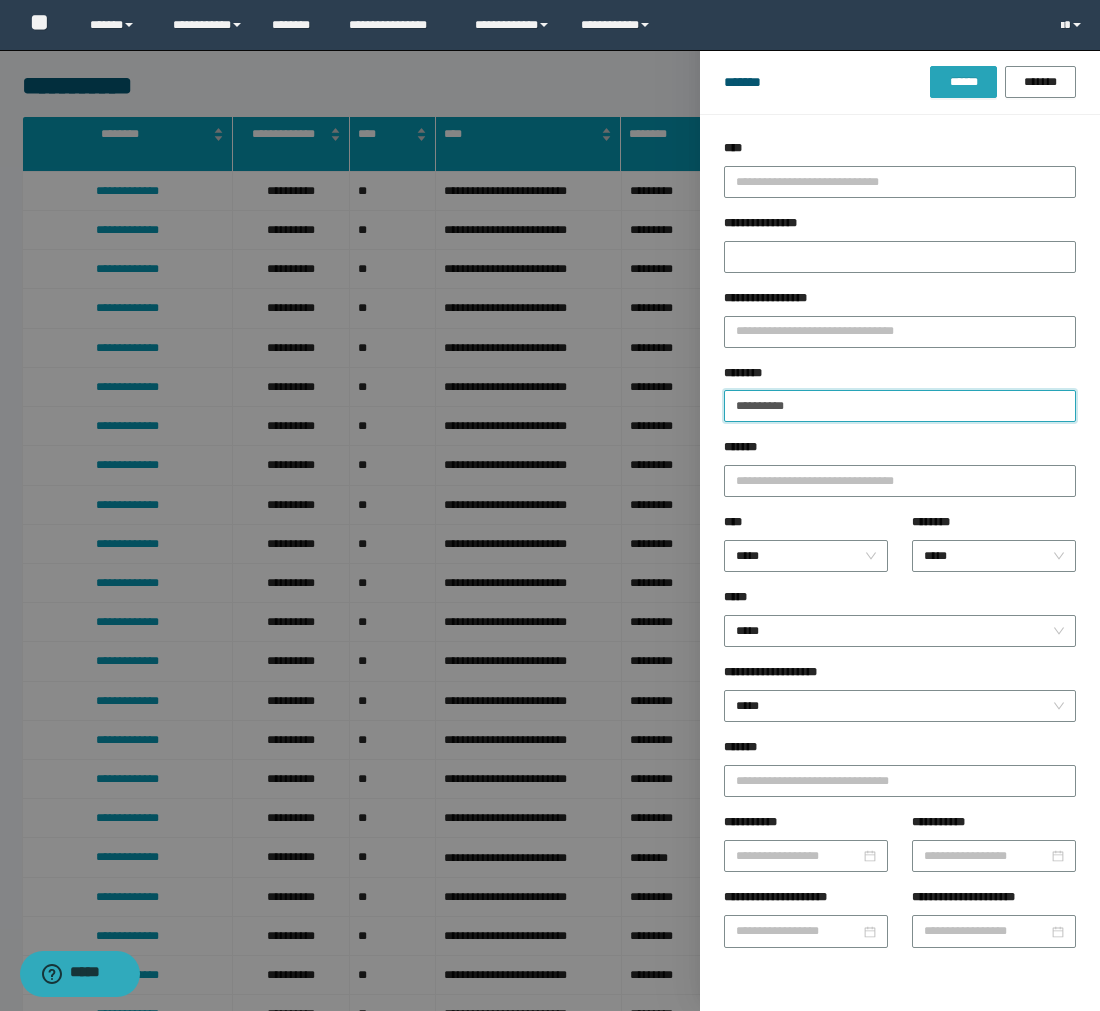 type on "**********" 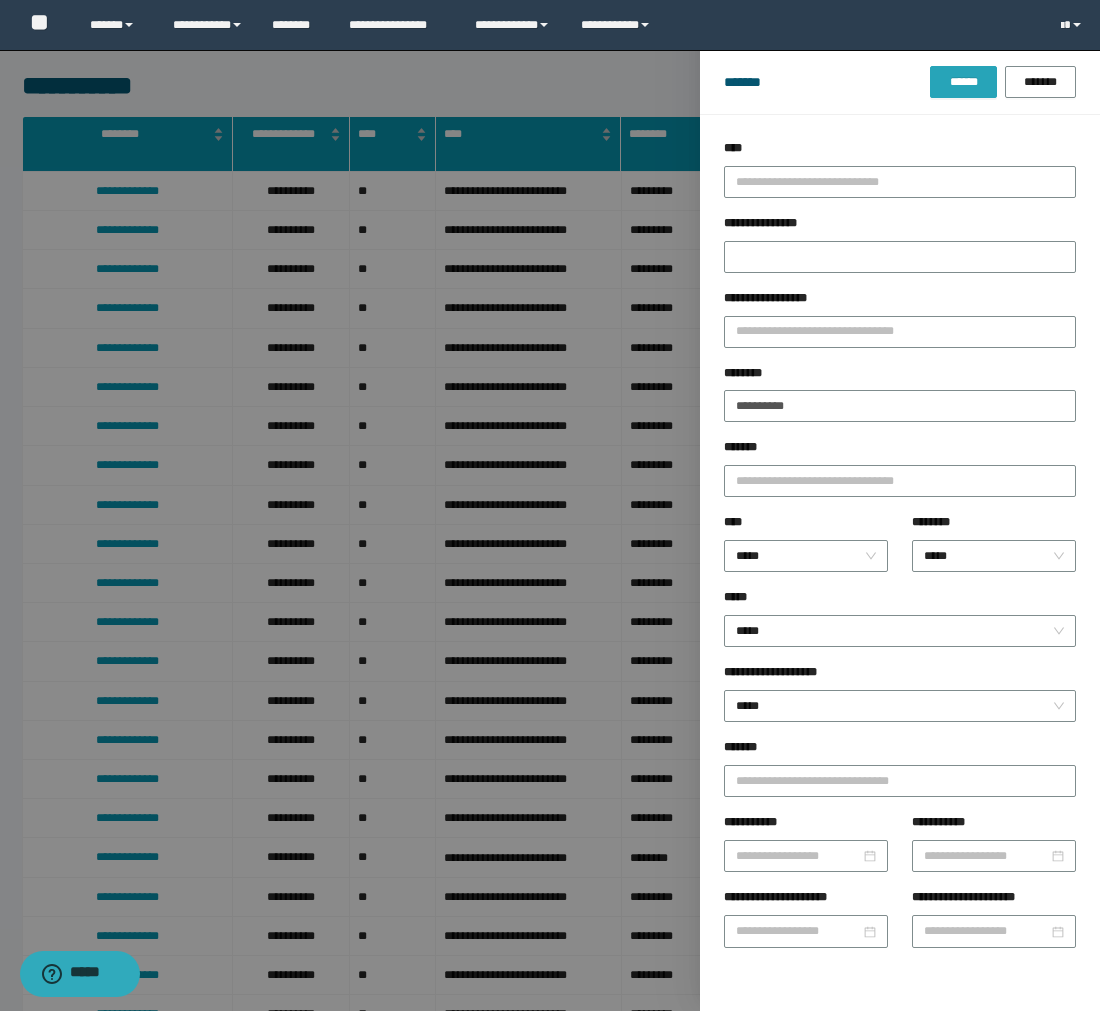 click on "******" at bounding box center [963, 82] 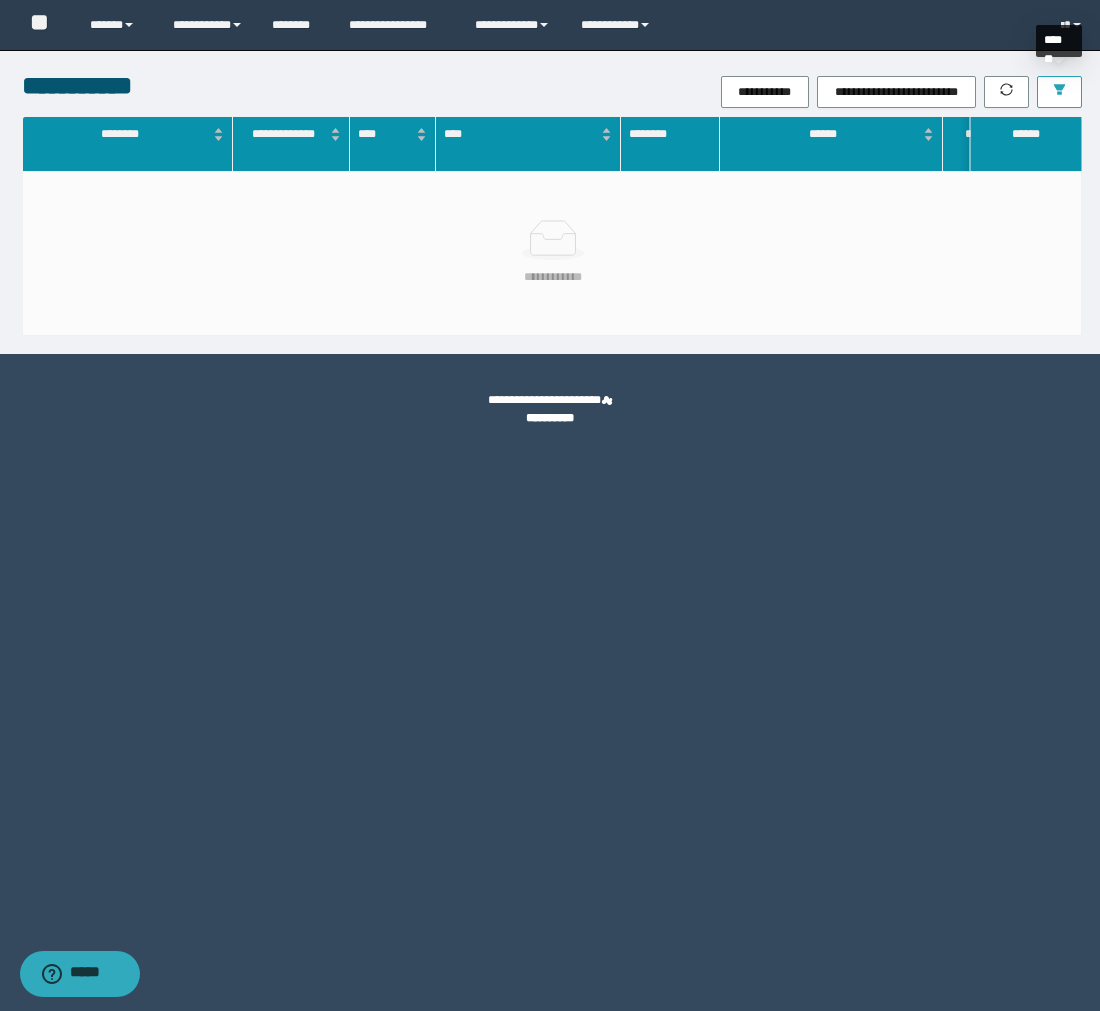 click at bounding box center [1059, 92] 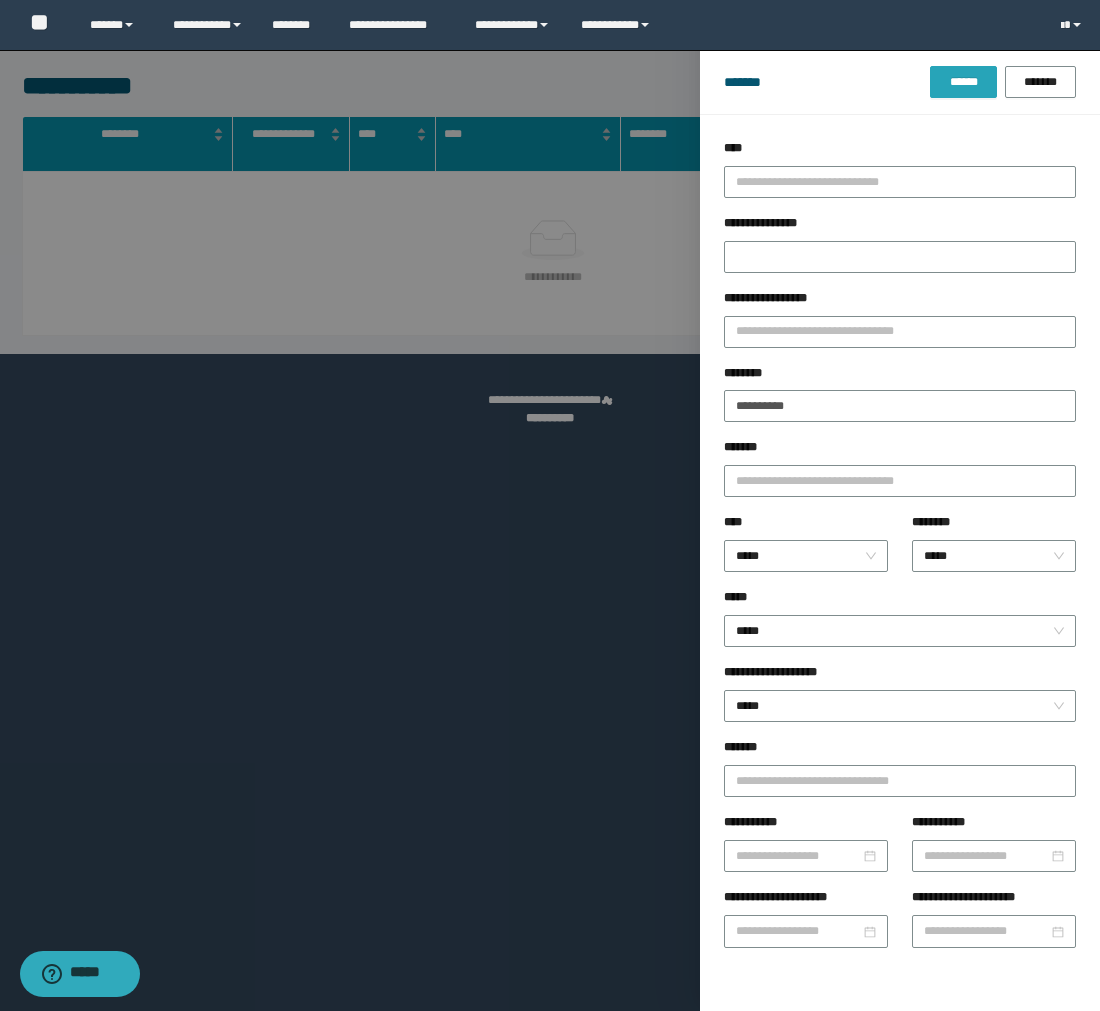 click on "******" at bounding box center [963, 82] 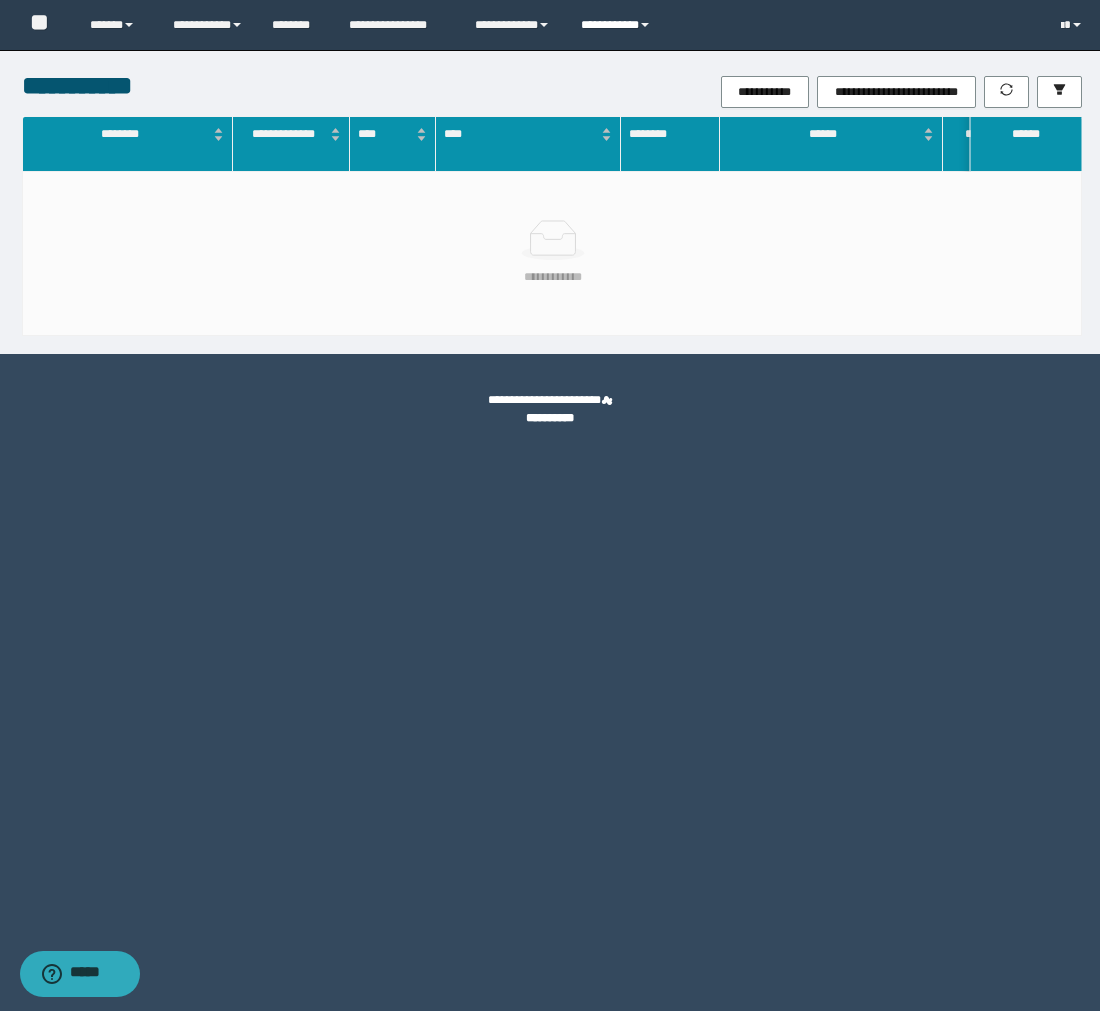 click on "**********" at bounding box center (617, 25) 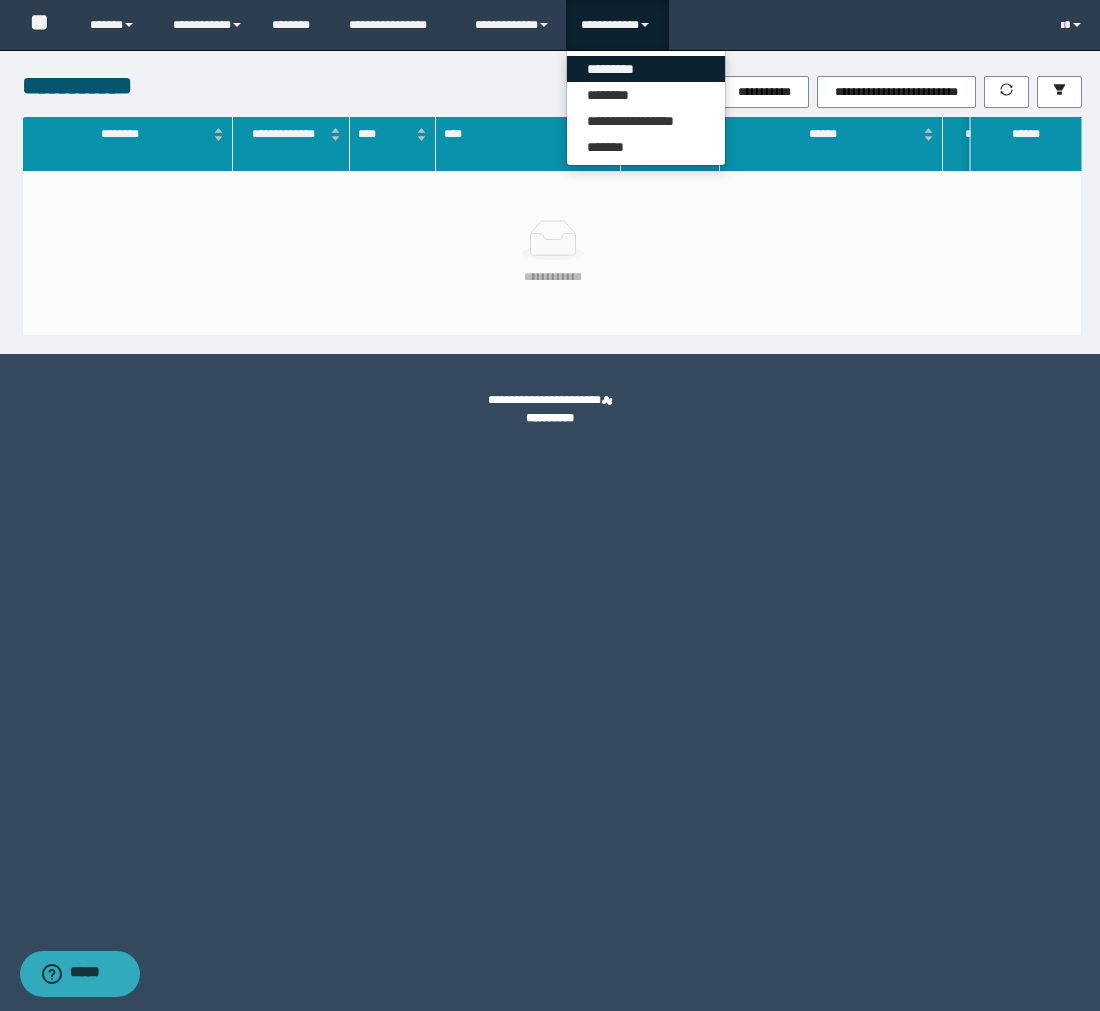 click on "*********" at bounding box center [646, 69] 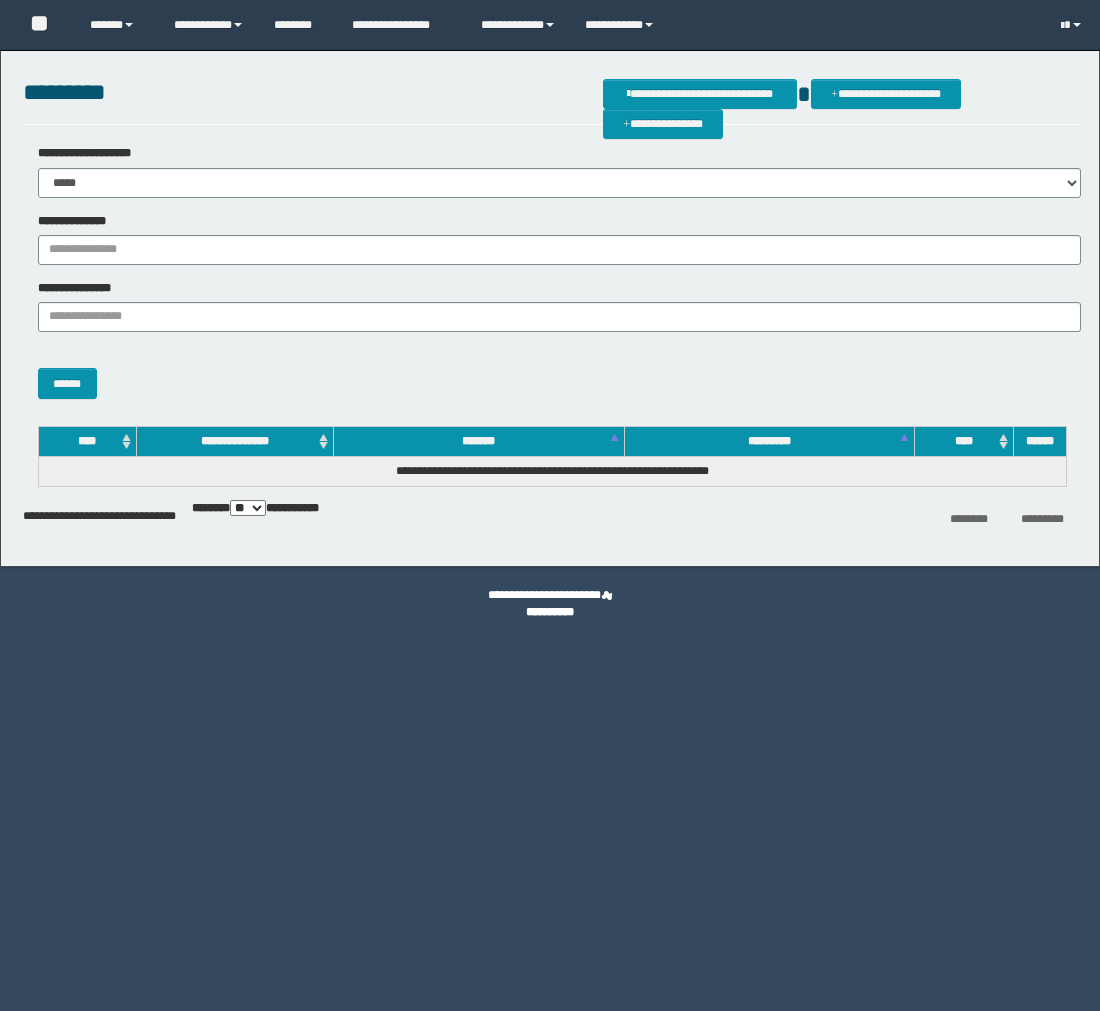 scroll, scrollTop: 0, scrollLeft: 0, axis: both 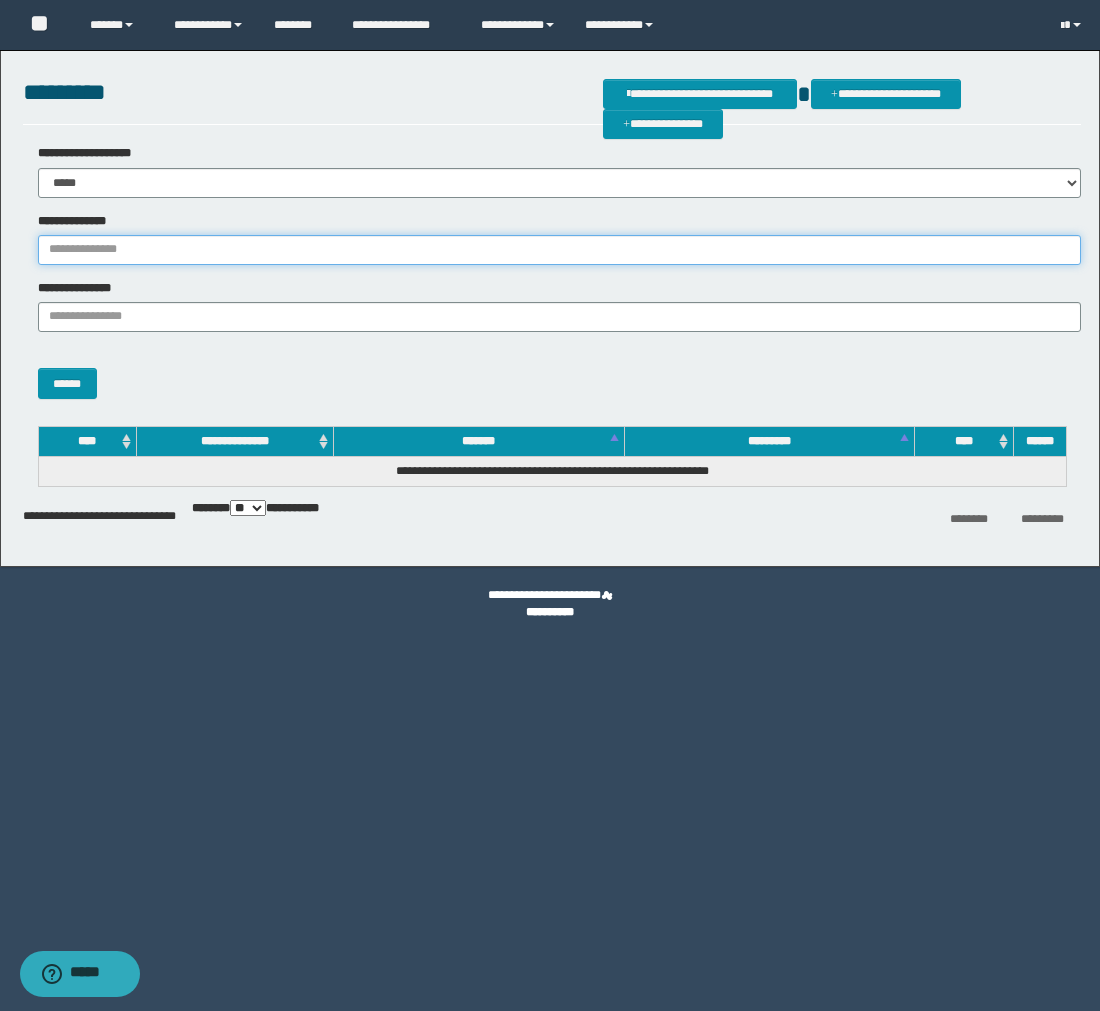 click on "**********" at bounding box center (559, 250) 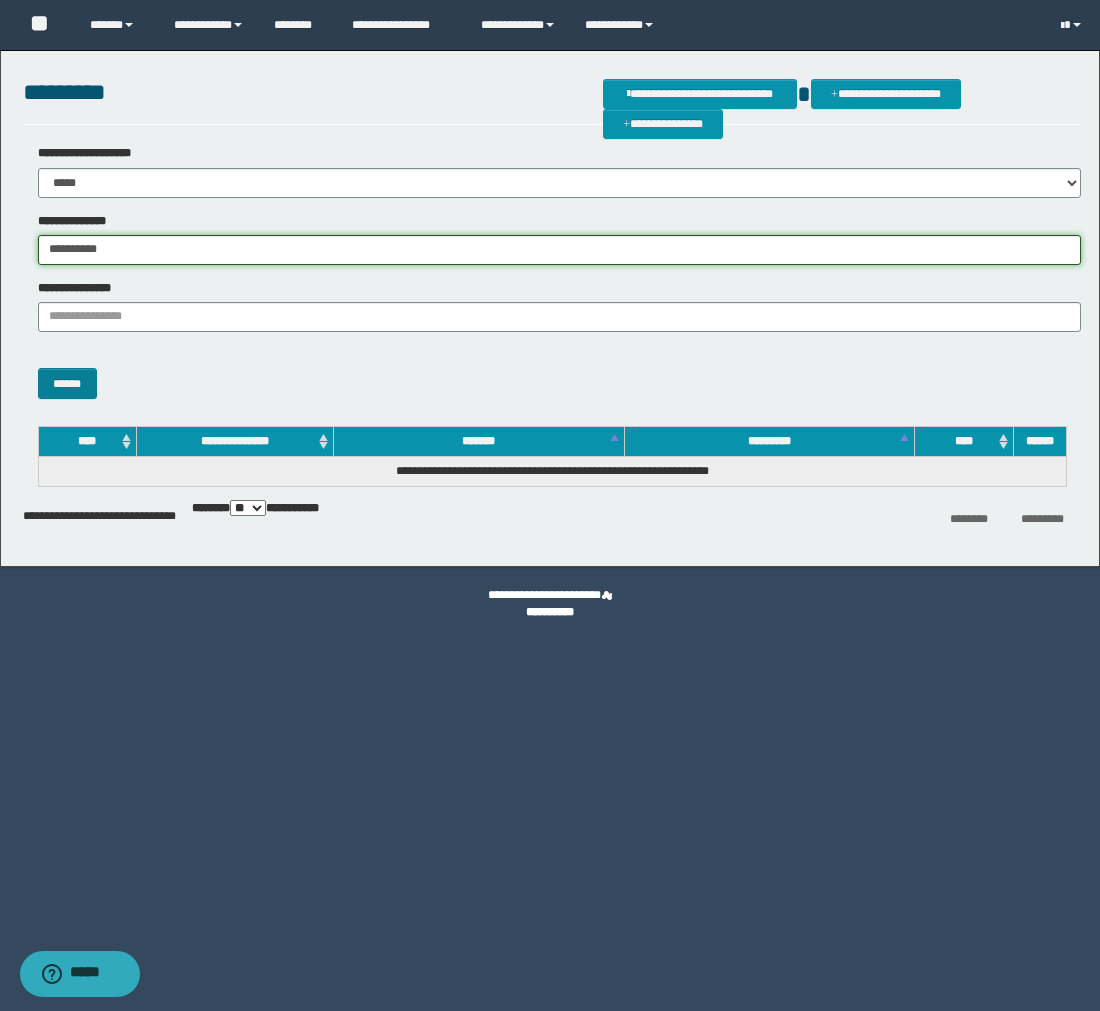 type on "**********" 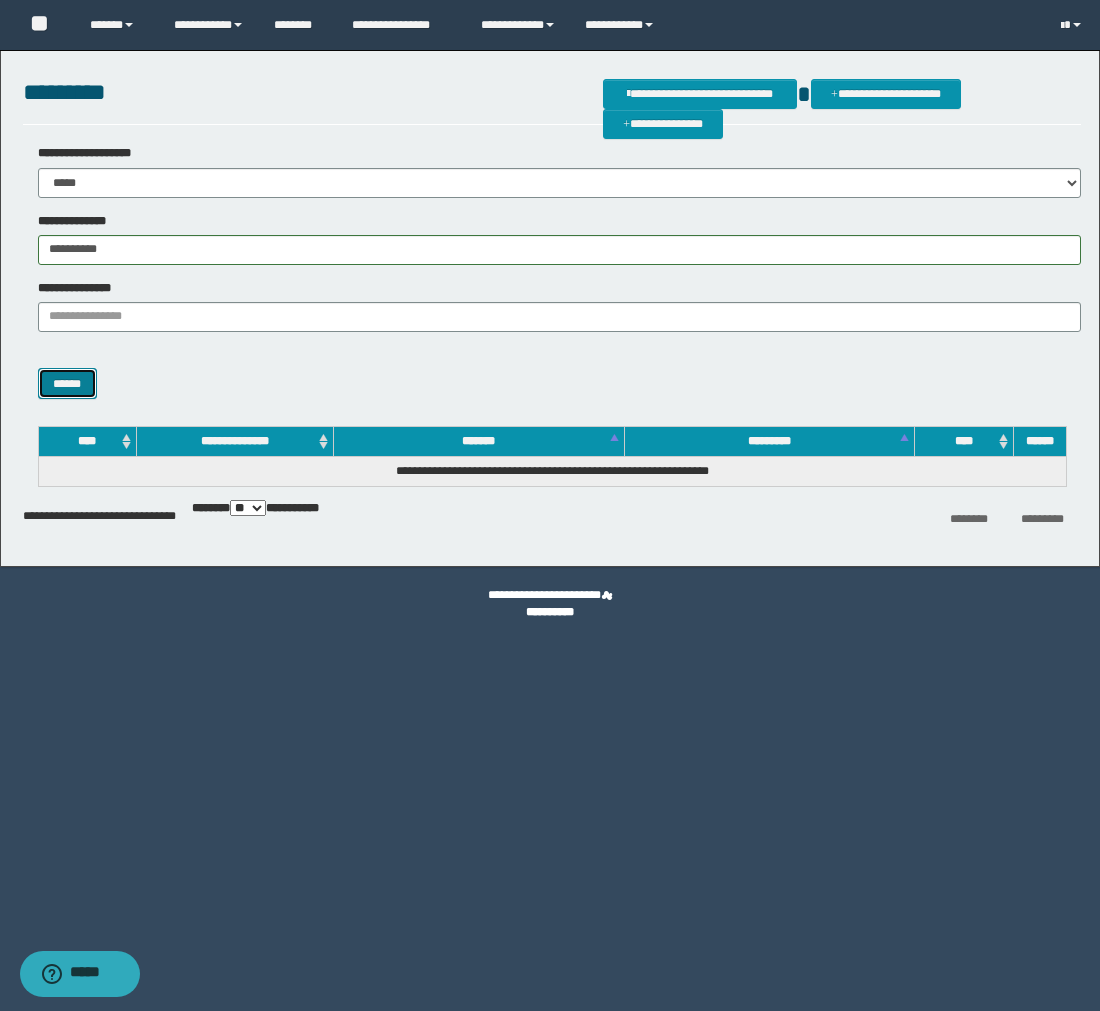 click on "******" at bounding box center (68, 383) 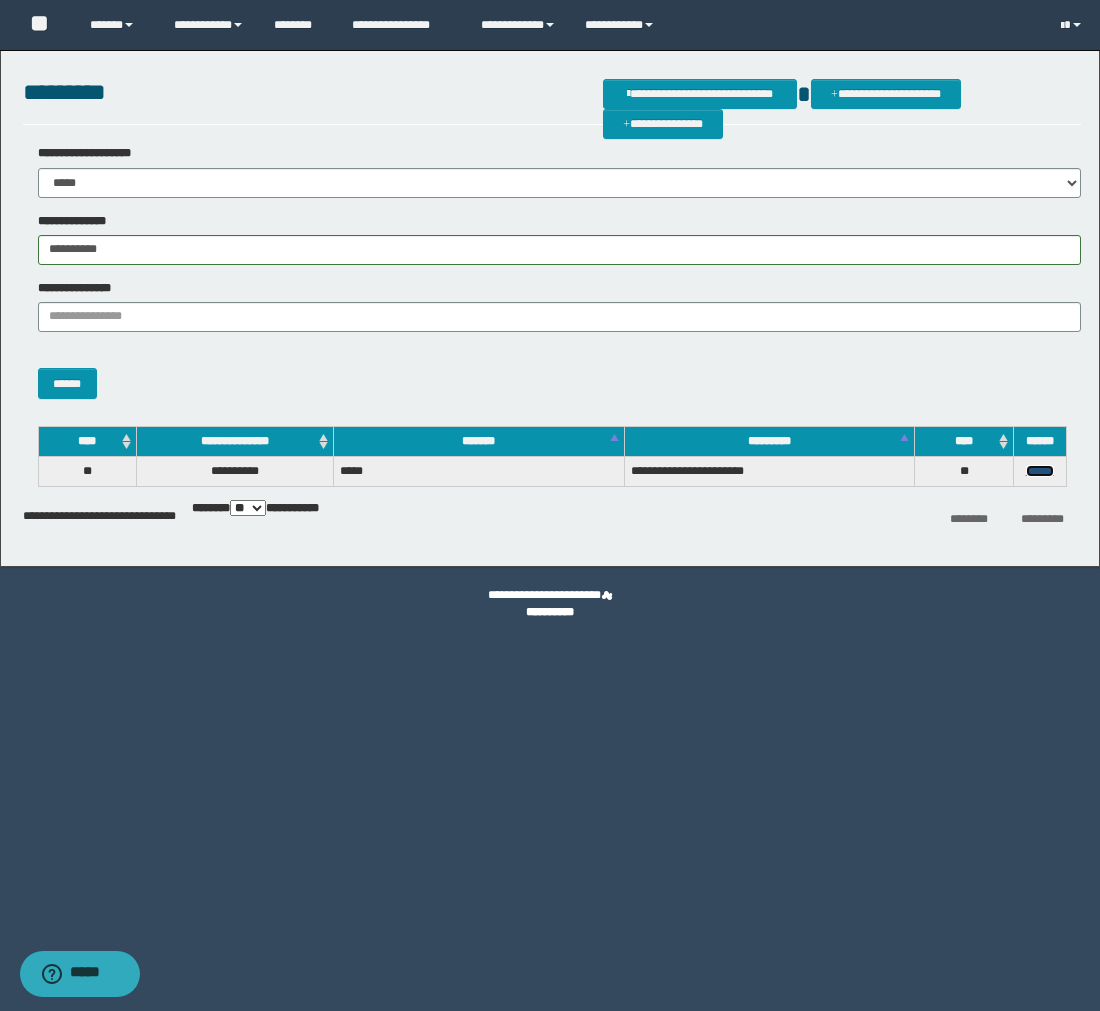 click on "******" at bounding box center [1040, 471] 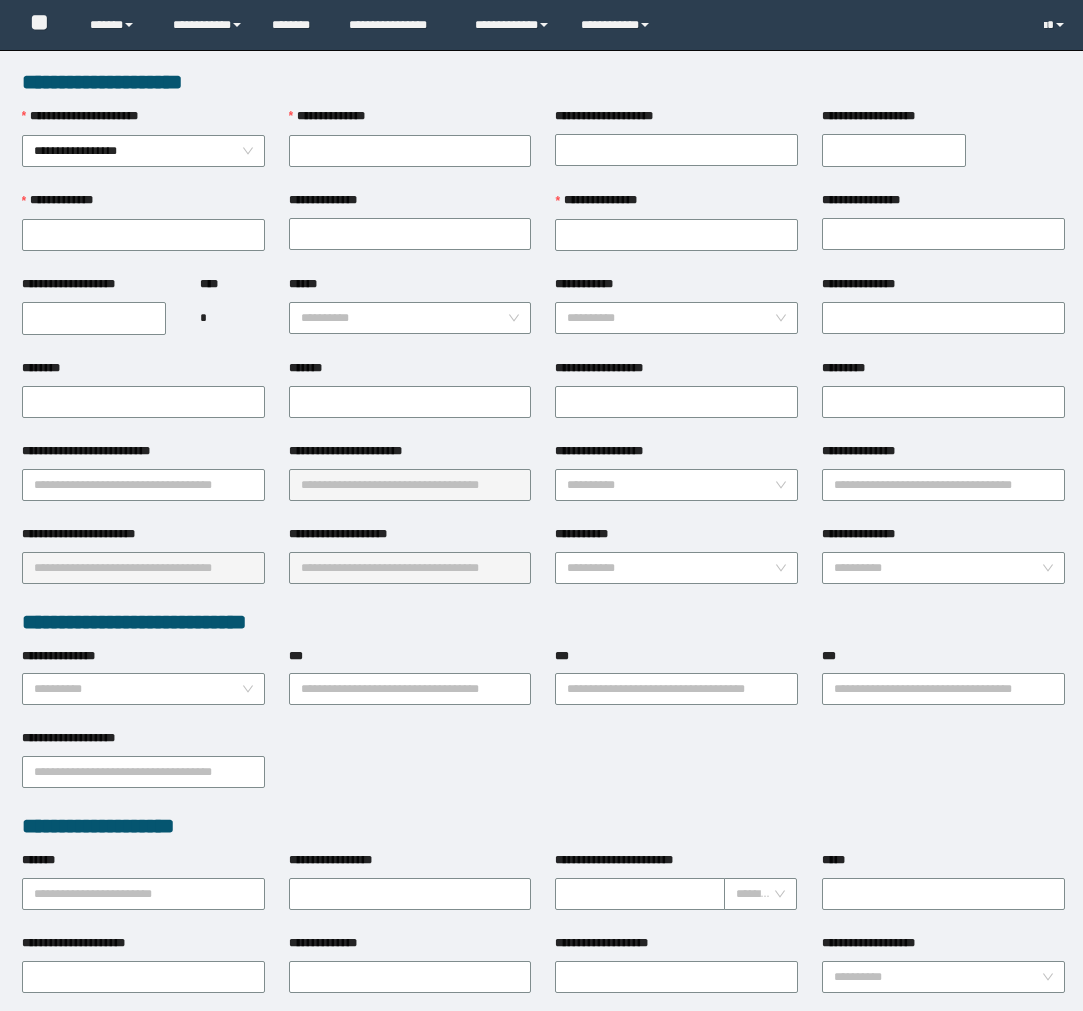 scroll, scrollTop: 0, scrollLeft: 0, axis: both 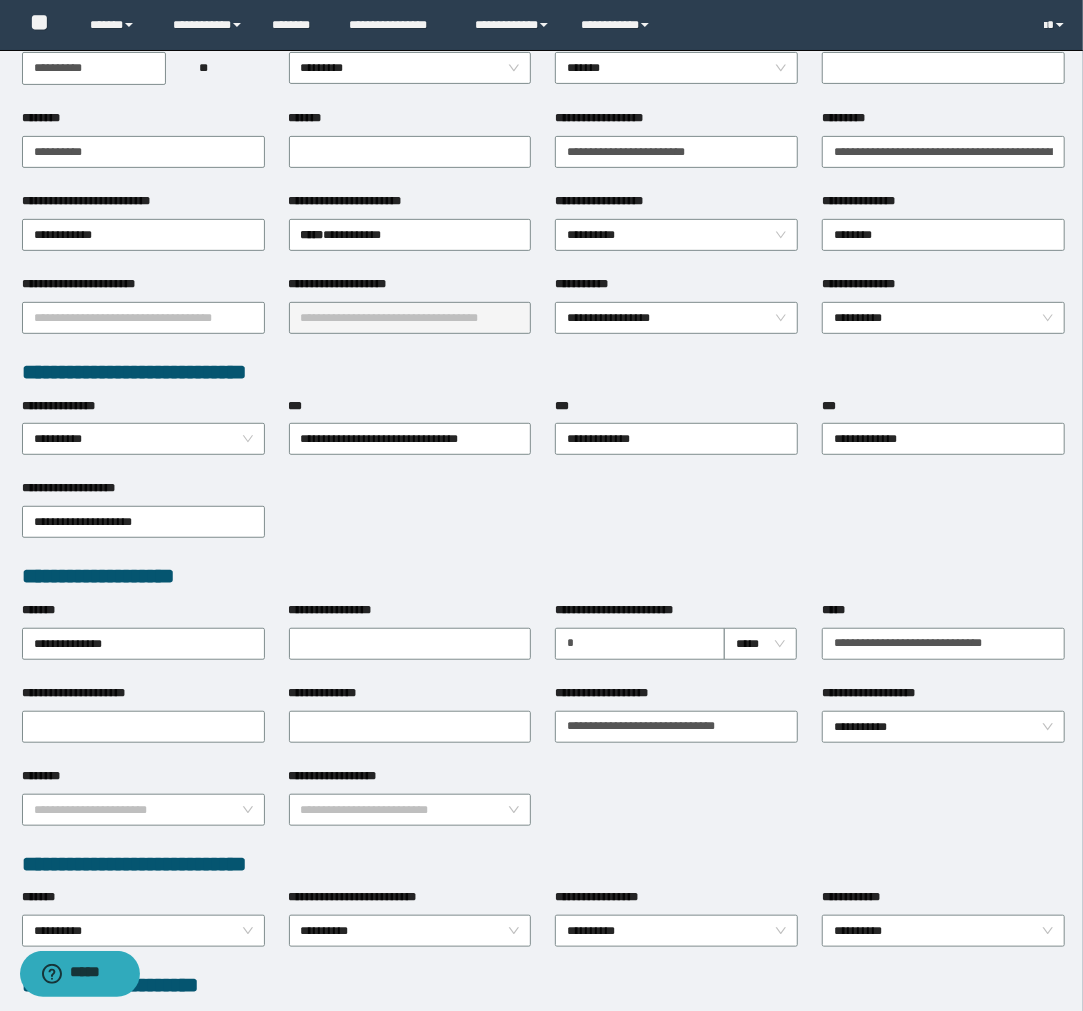 click on "**********" at bounding box center (544, 520) 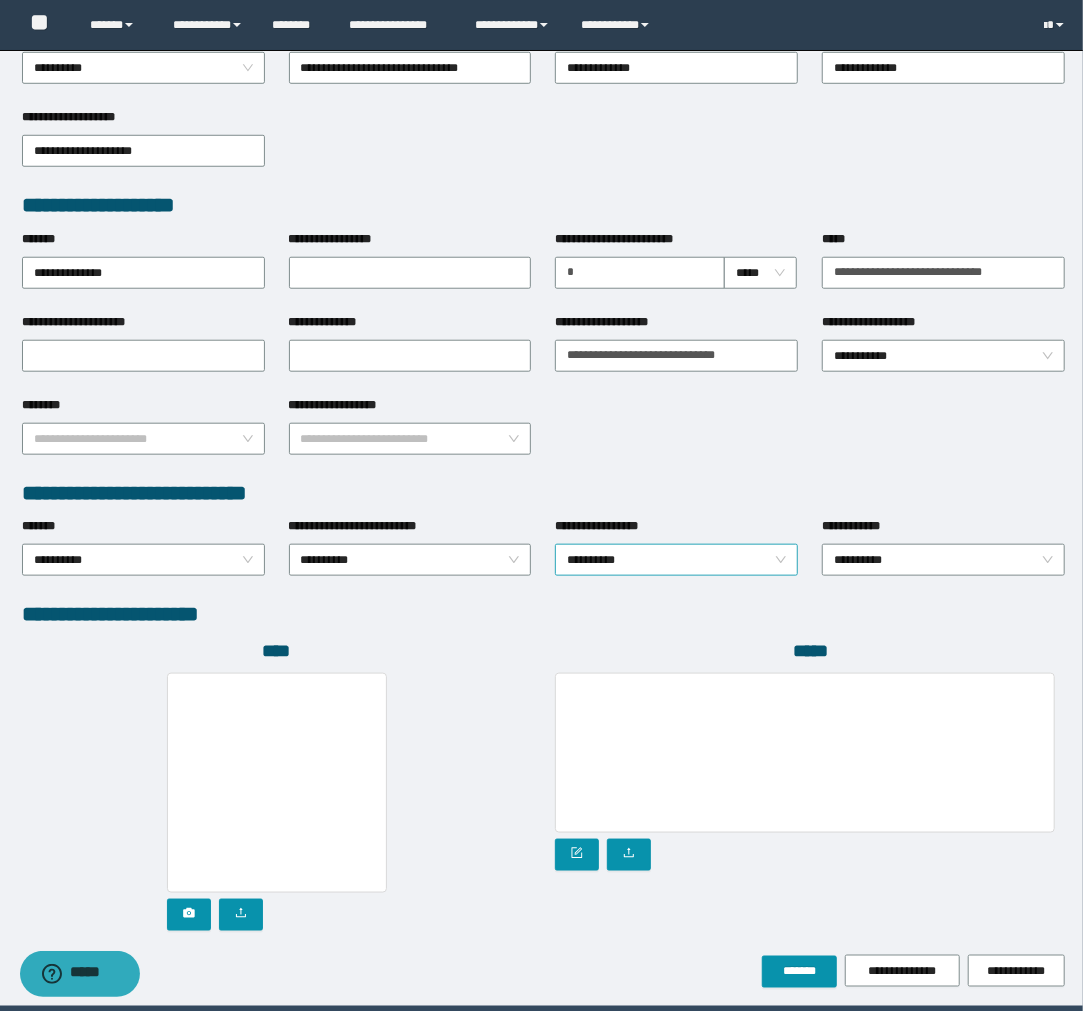 scroll, scrollTop: 694, scrollLeft: 0, axis: vertical 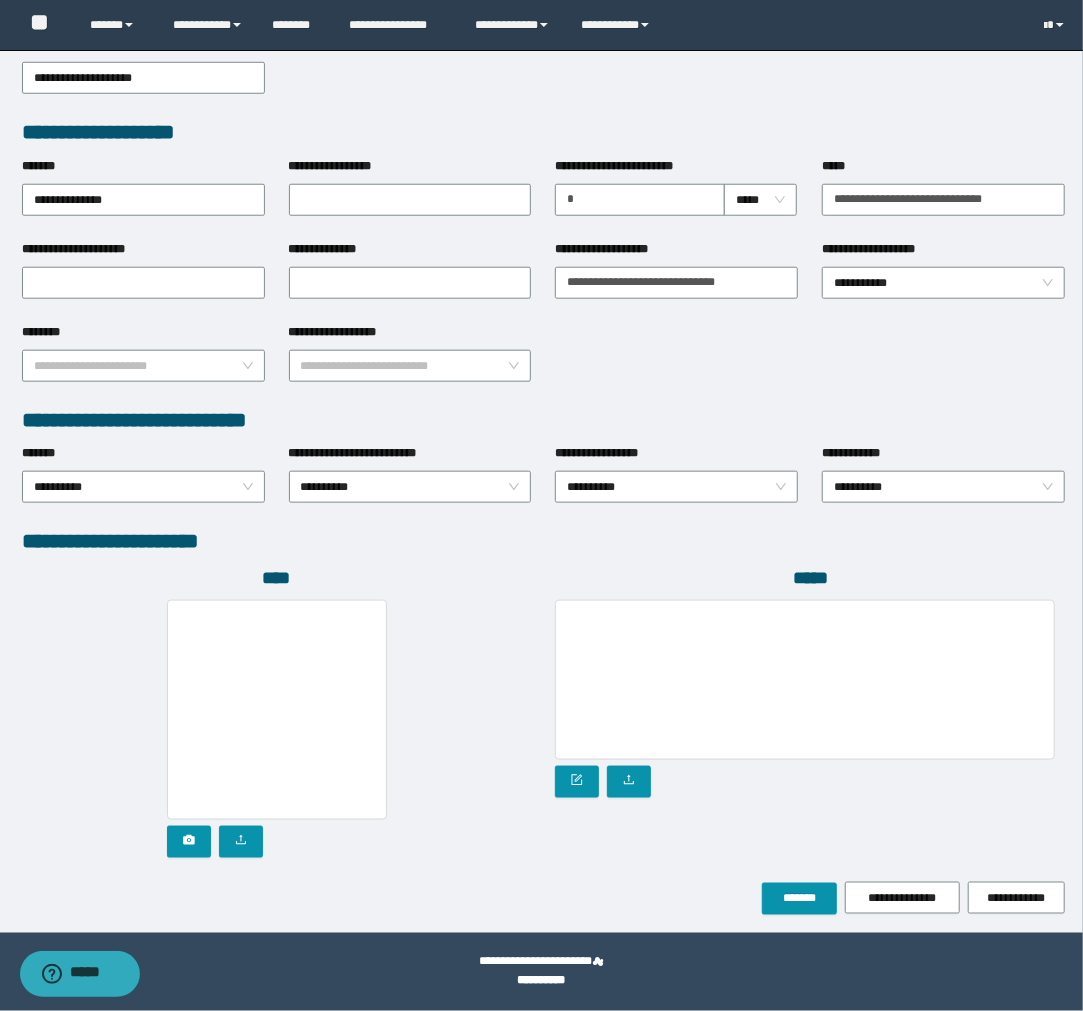 click on "**********" at bounding box center [410, 485] 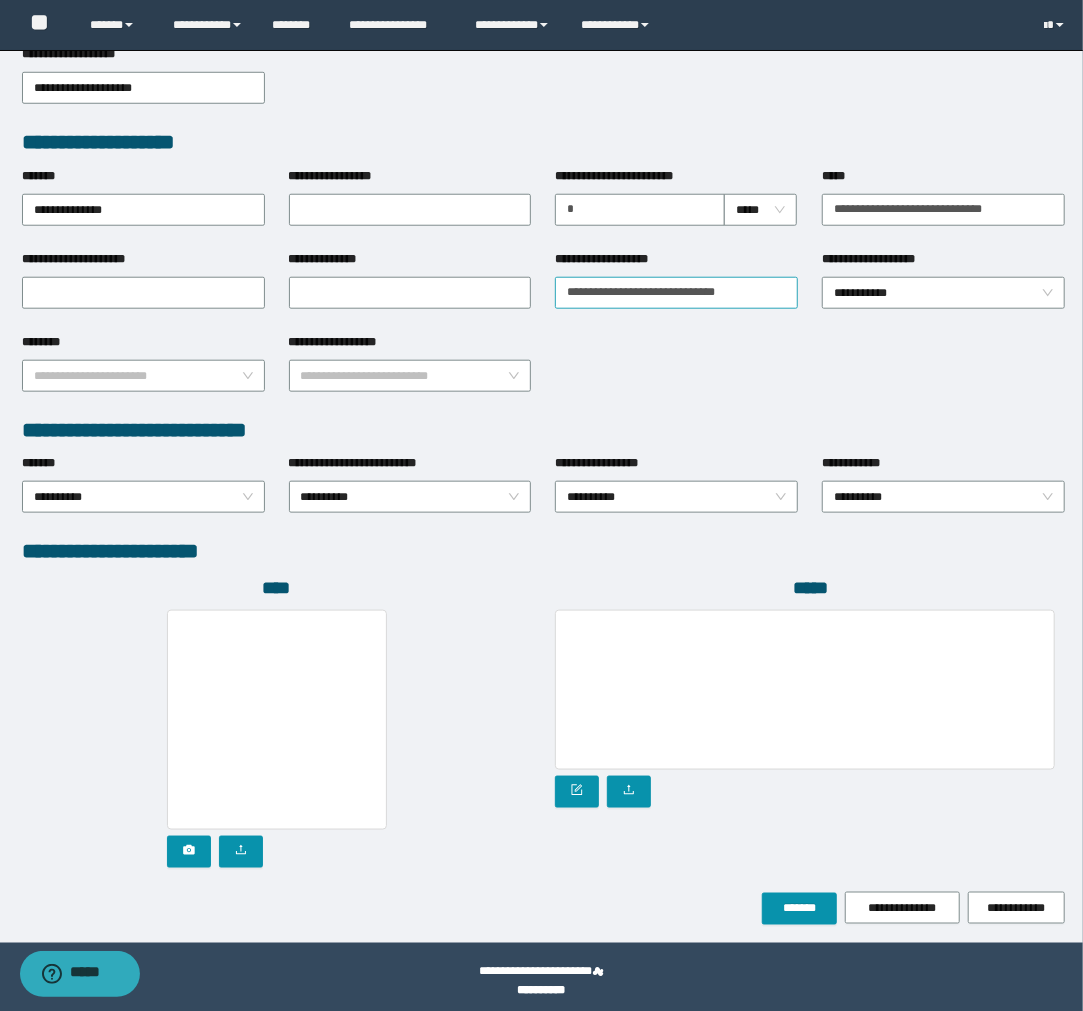 scroll, scrollTop: 694, scrollLeft: 0, axis: vertical 